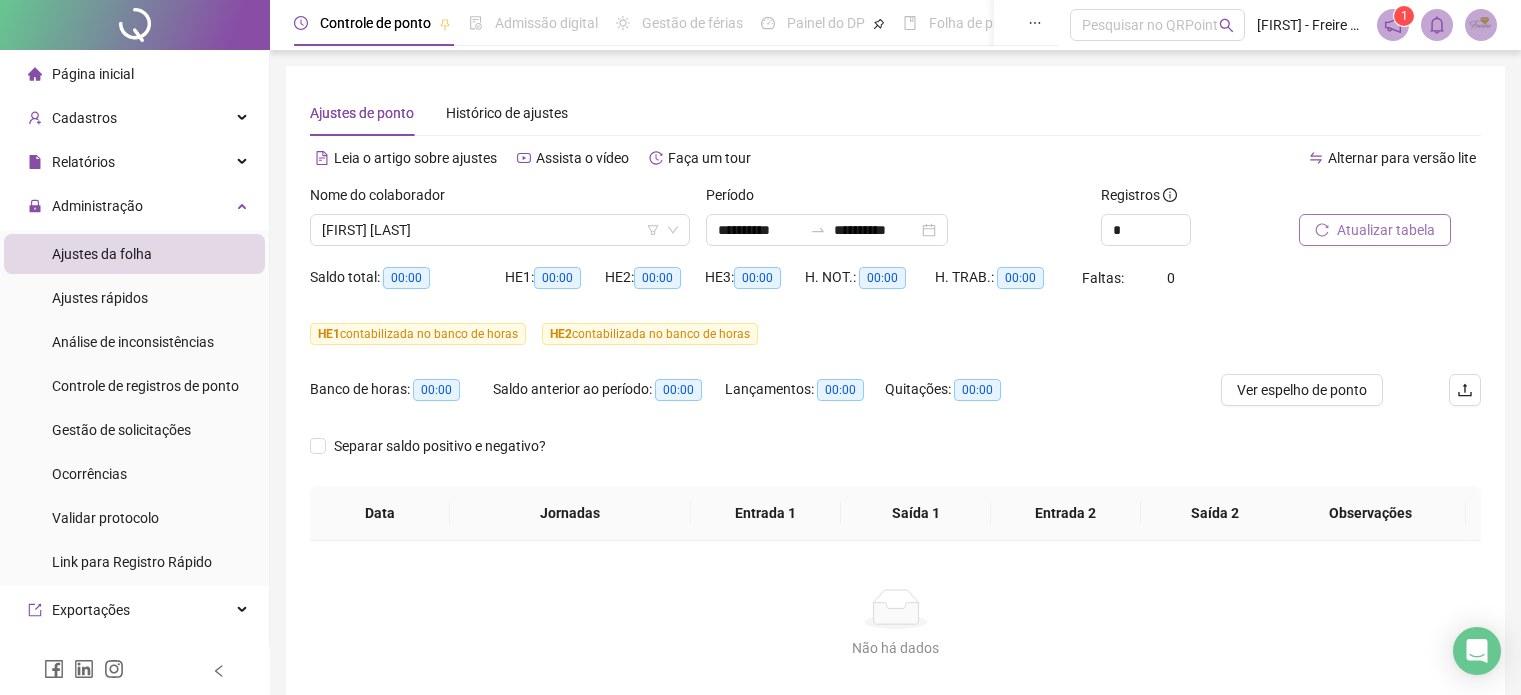 click on "Atualizar tabela" at bounding box center [1375, 230] 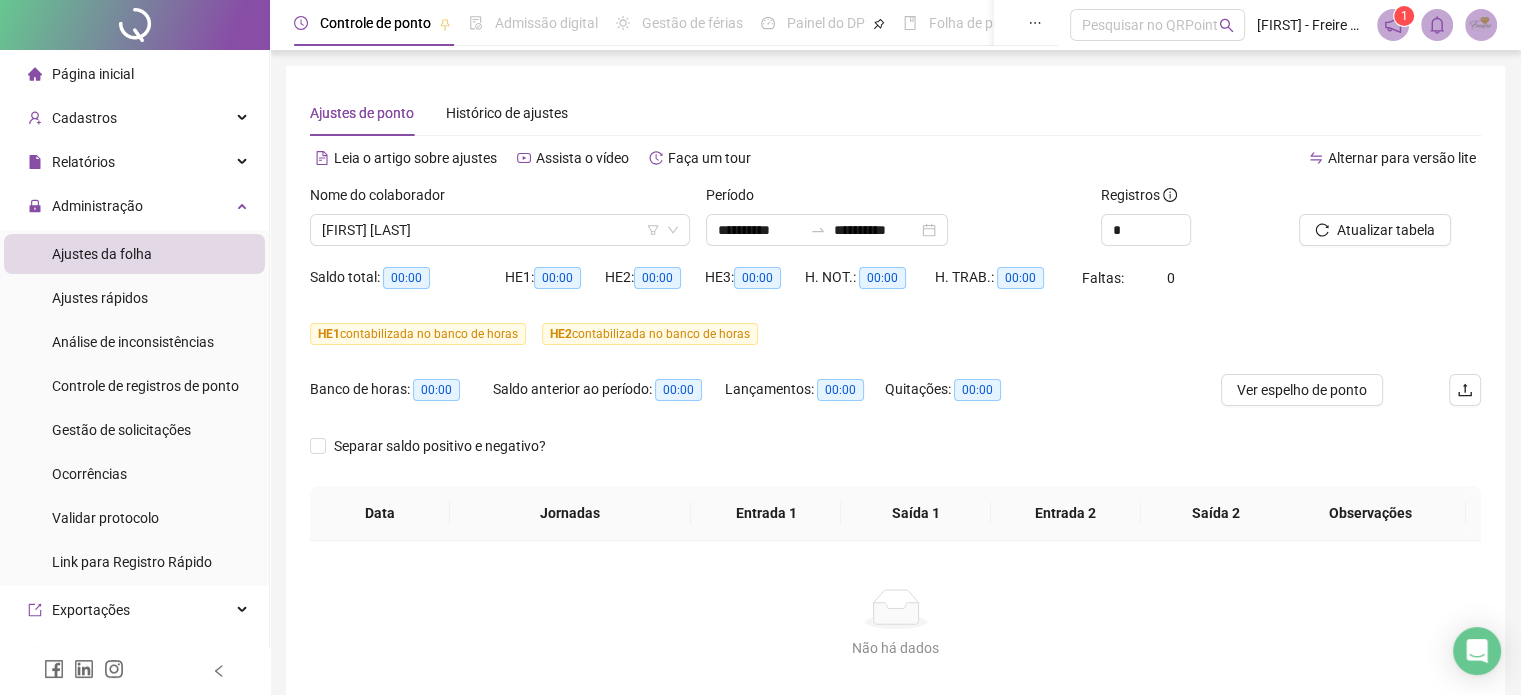 click on "Ajustes da folha" at bounding box center [102, 254] 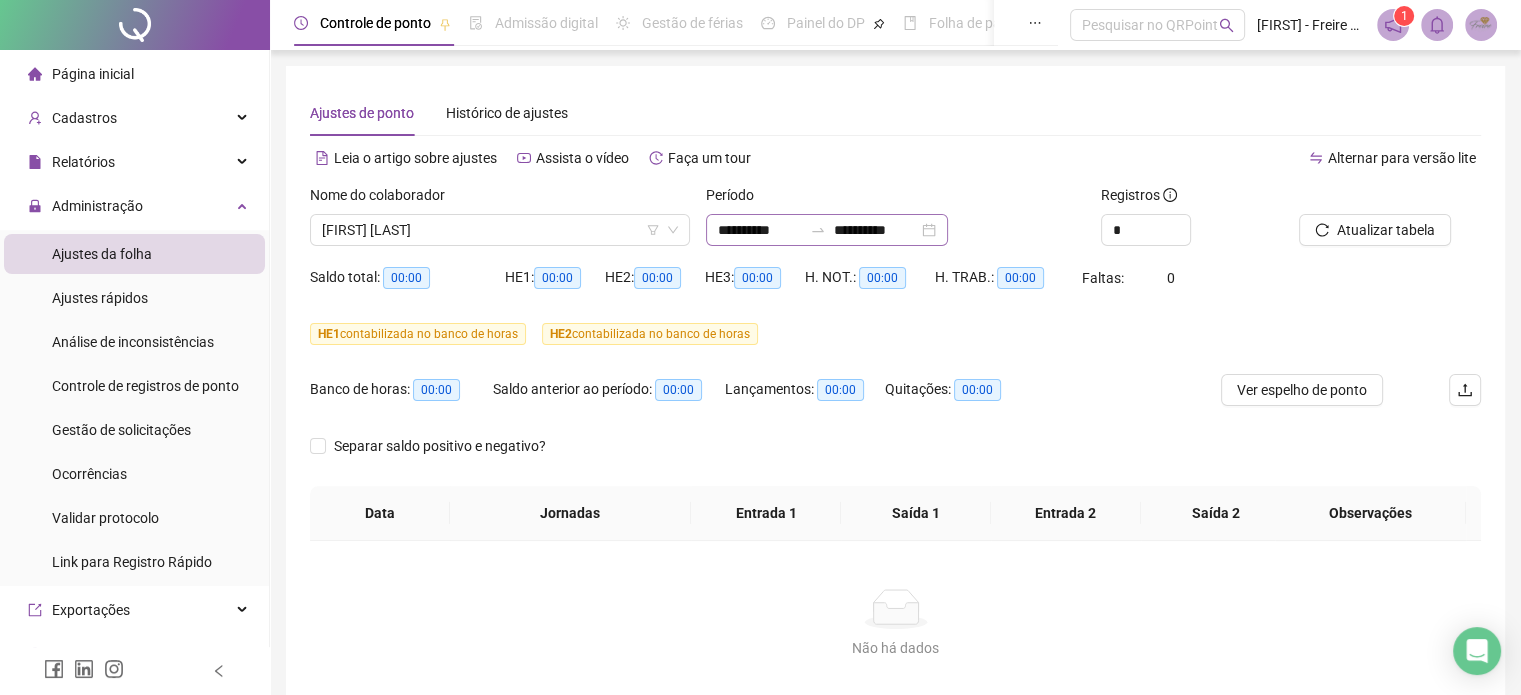 click on "**********" at bounding box center [827, 230] 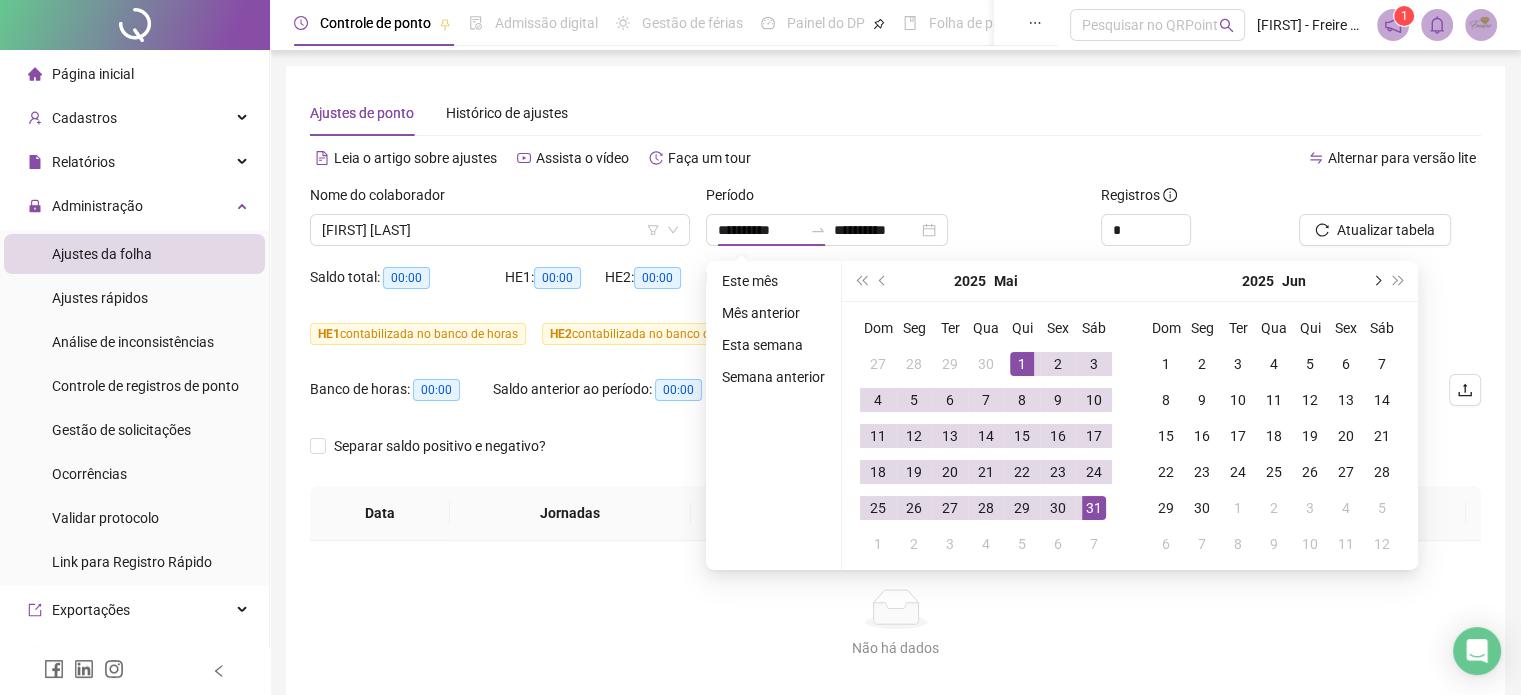 click at bounding box center [1376, 281] 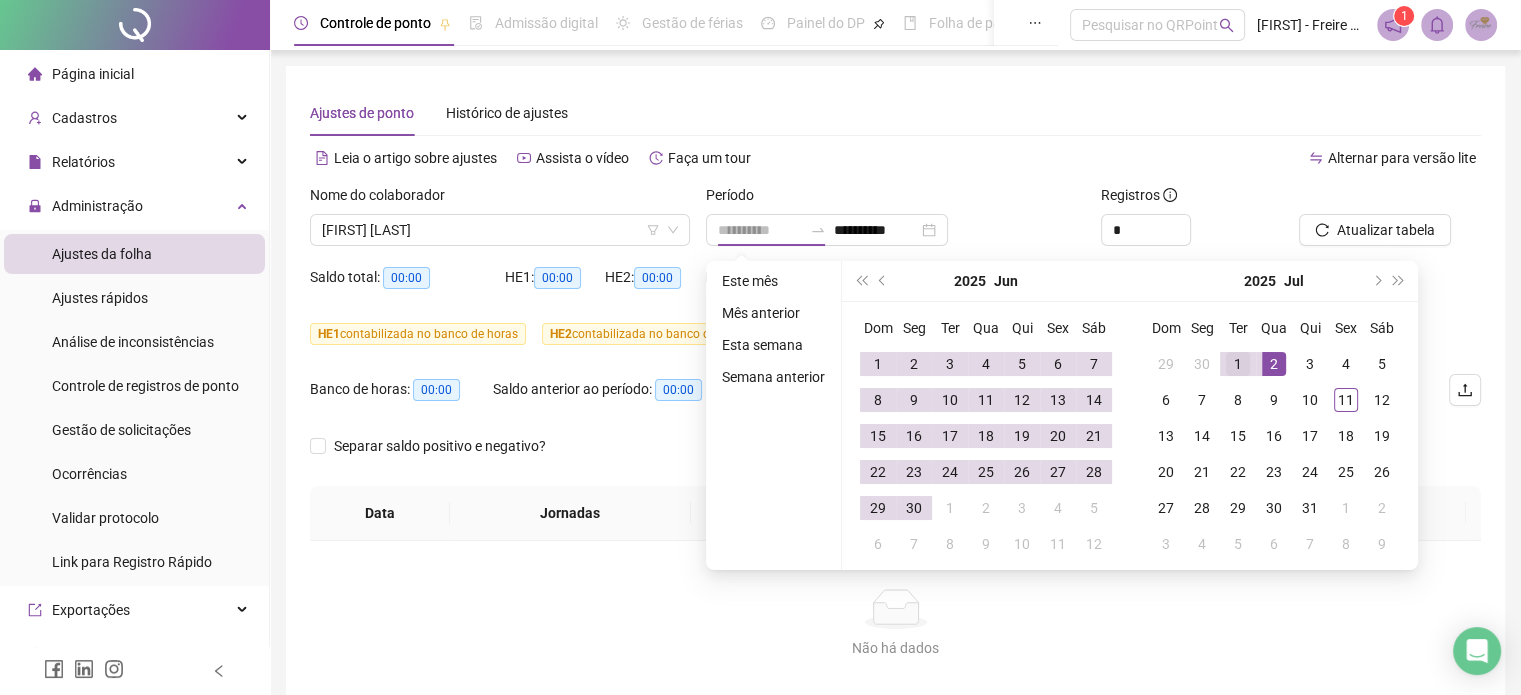 type on "**********" 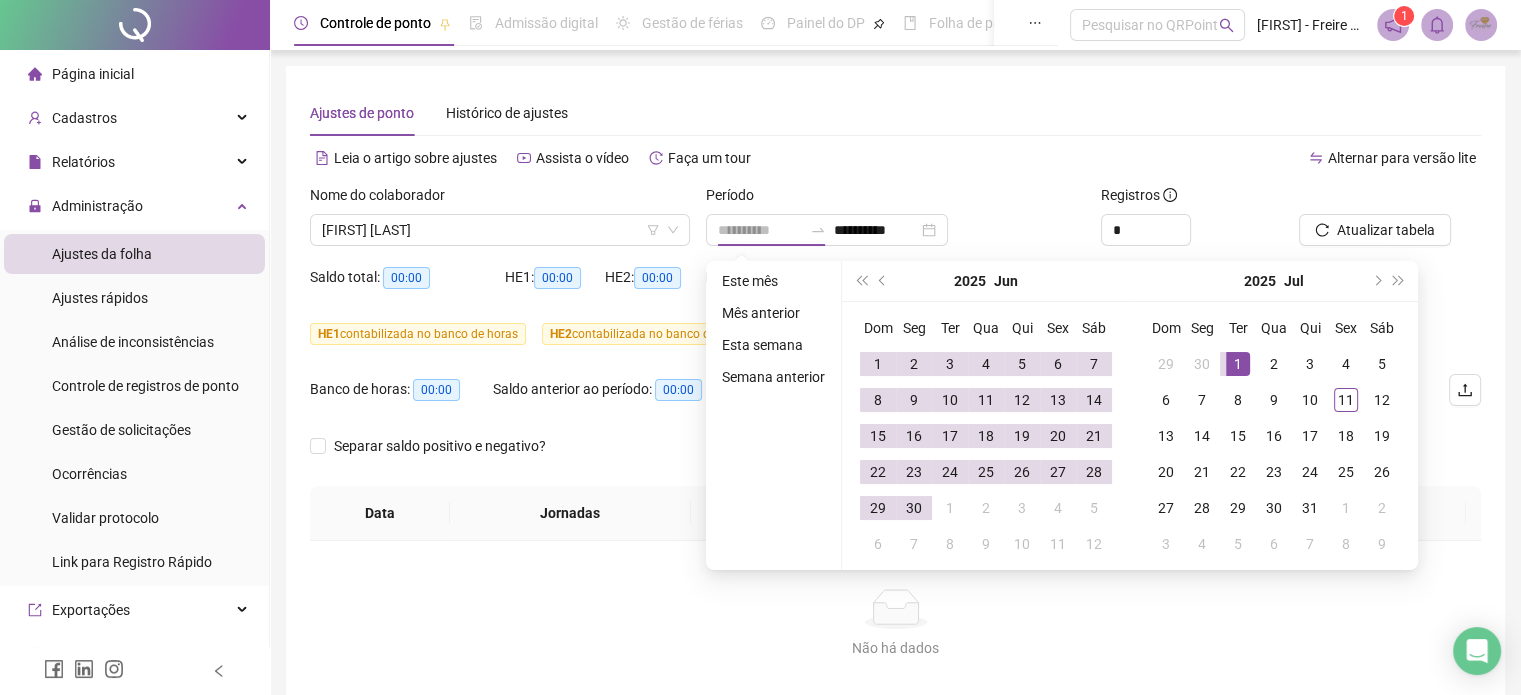 click on "1" at bounding box center [1238, 364] 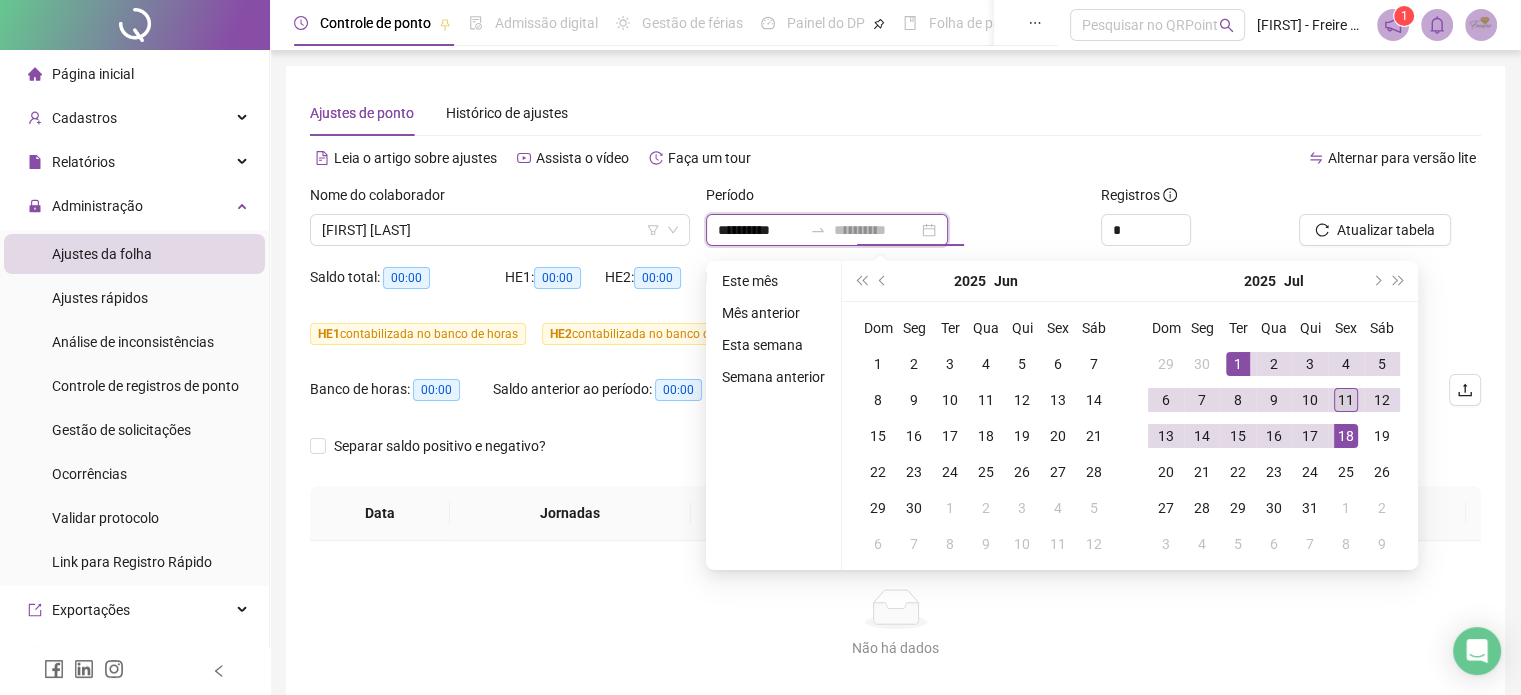 type on "**********" 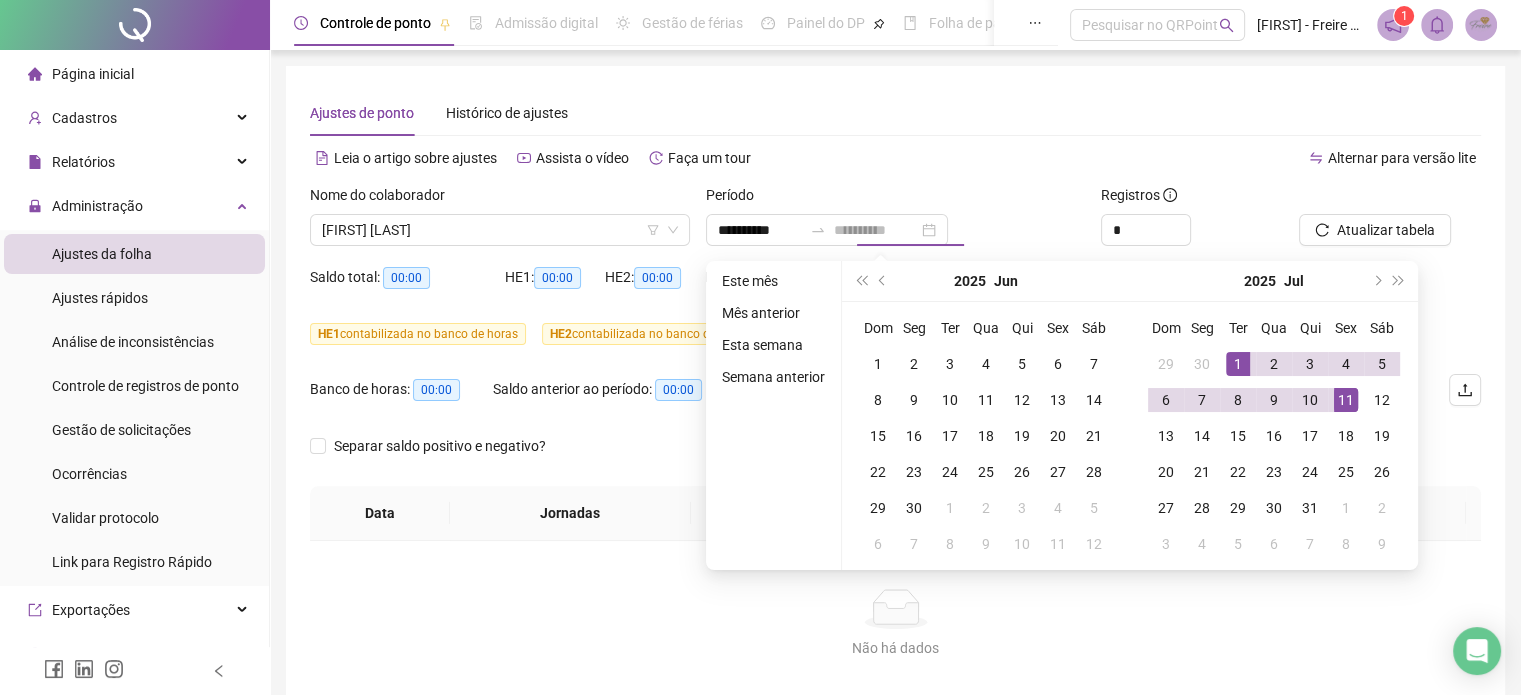 click on "11" at bounding box center (1346, 400) 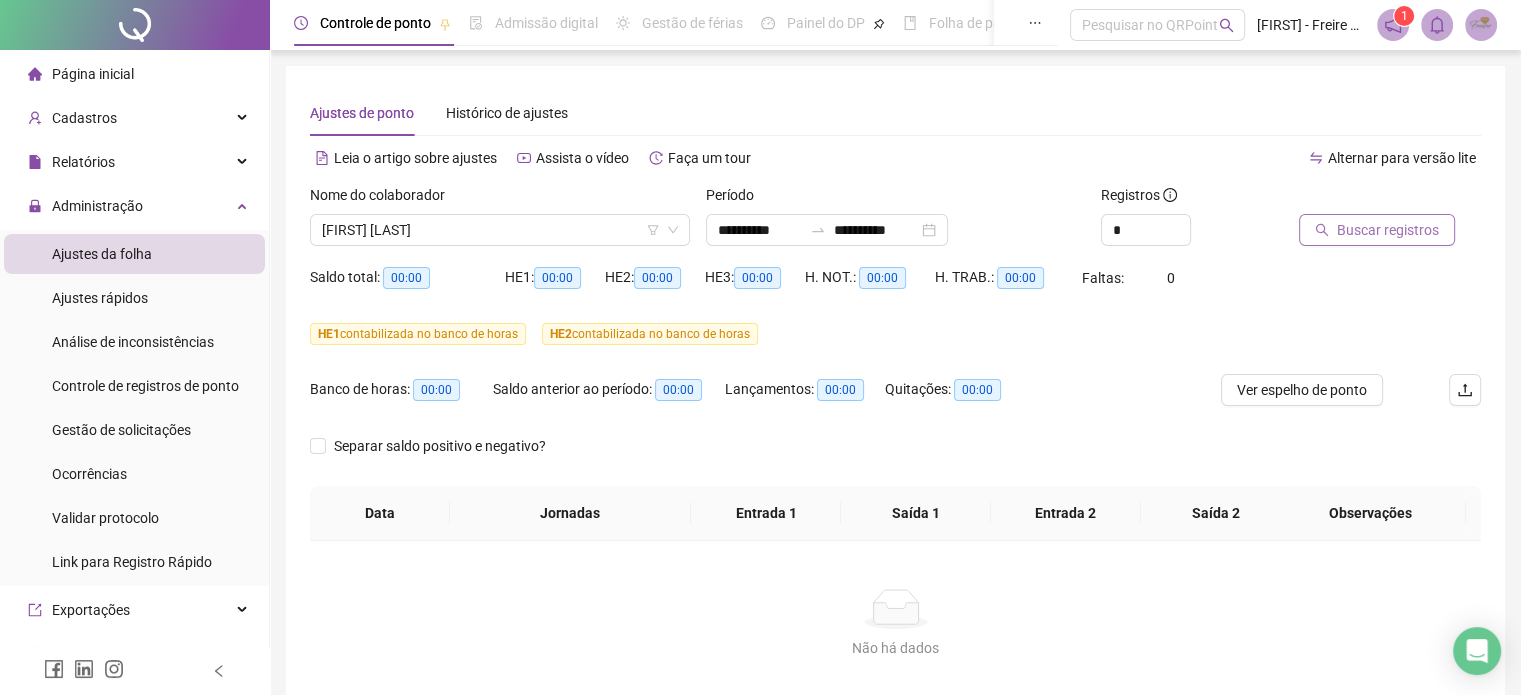 click on "Buscar registros" at bounding box center (1377, 230) 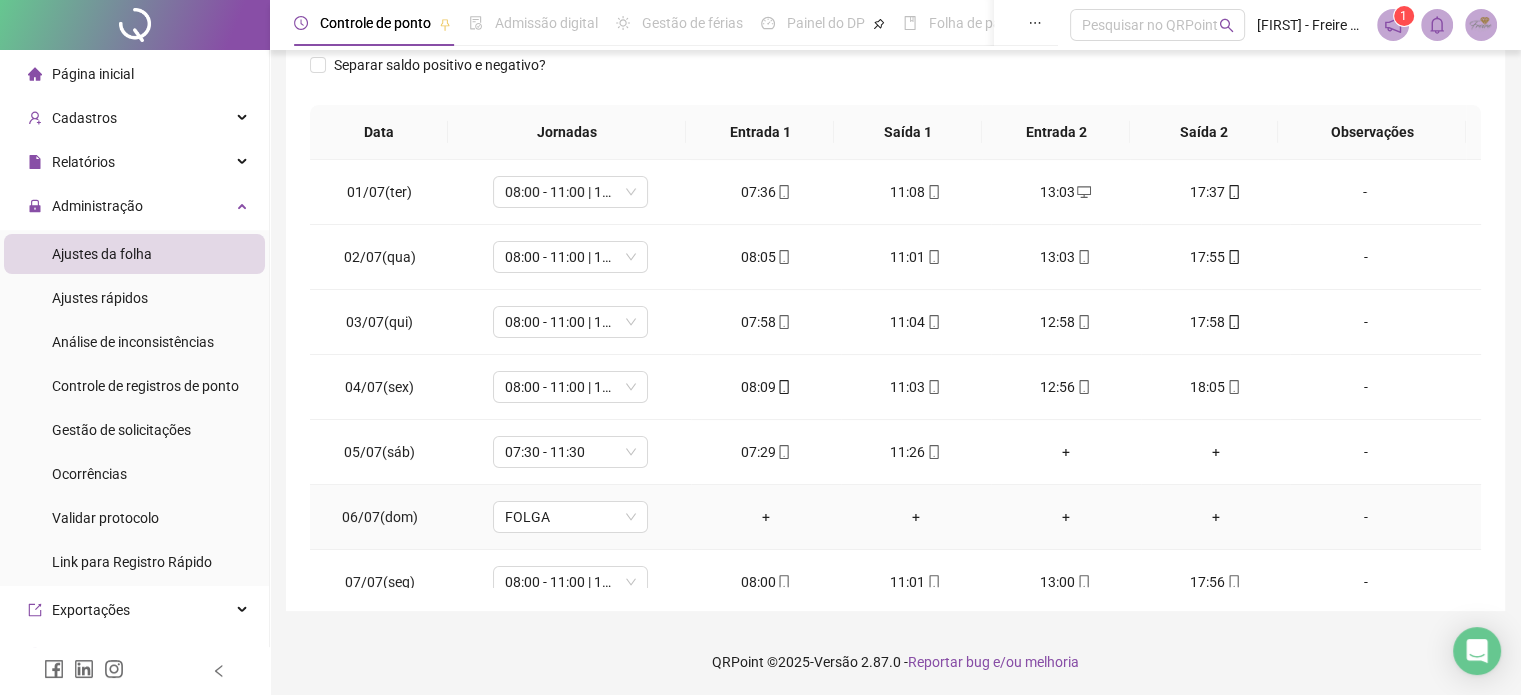 scroll, scrollTop: 382, scrollLeft: 0, axis: vertical 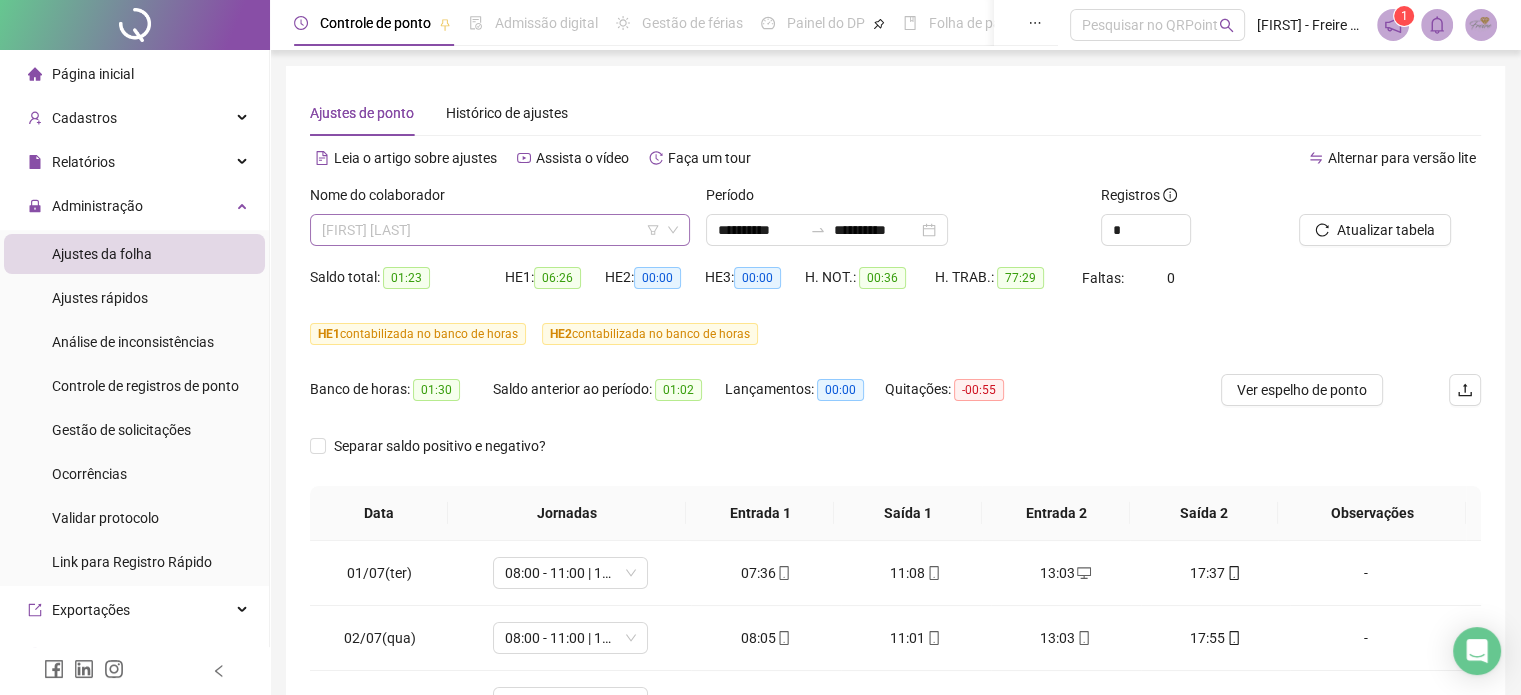 click on "[FIRST] [LAST]" at bounding box center [500, 230] 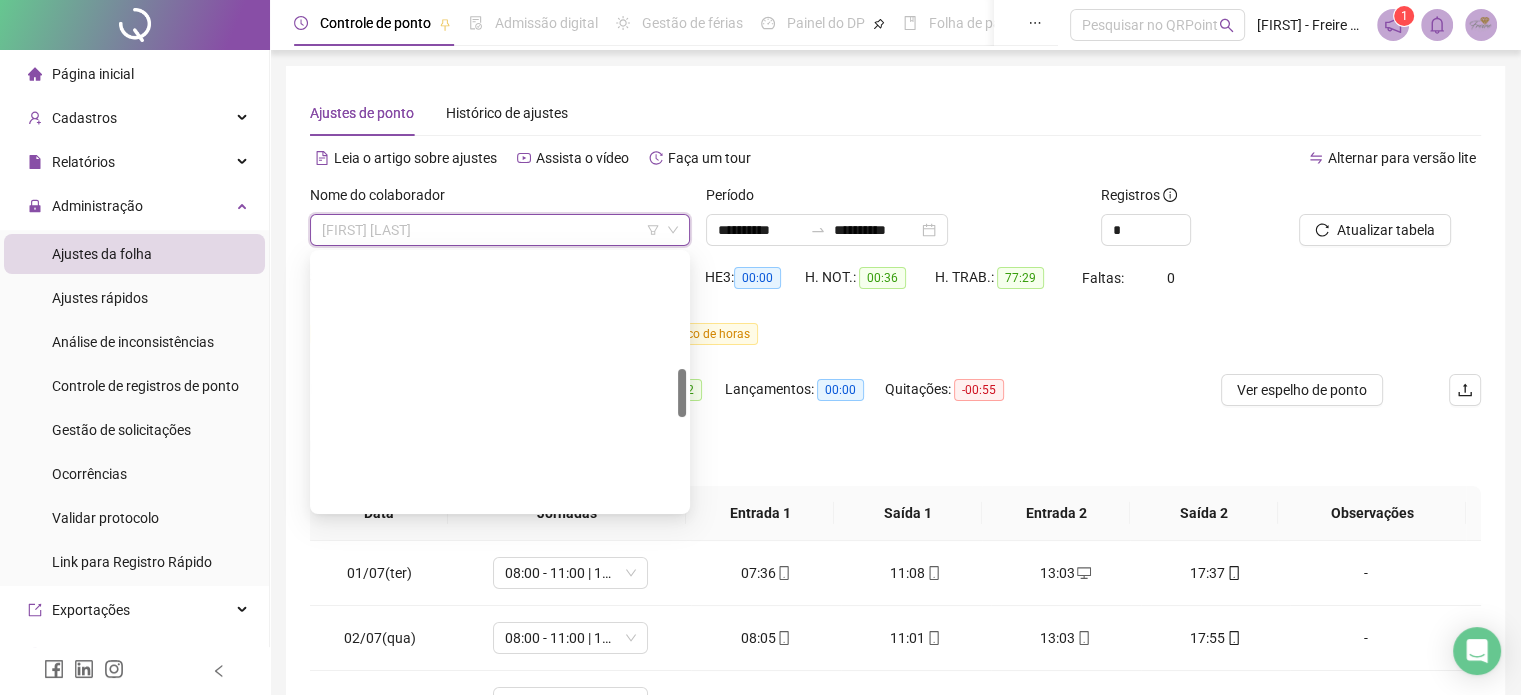 scroll, scrollTop: 1000, scrollLeft: 0, axis: vertical 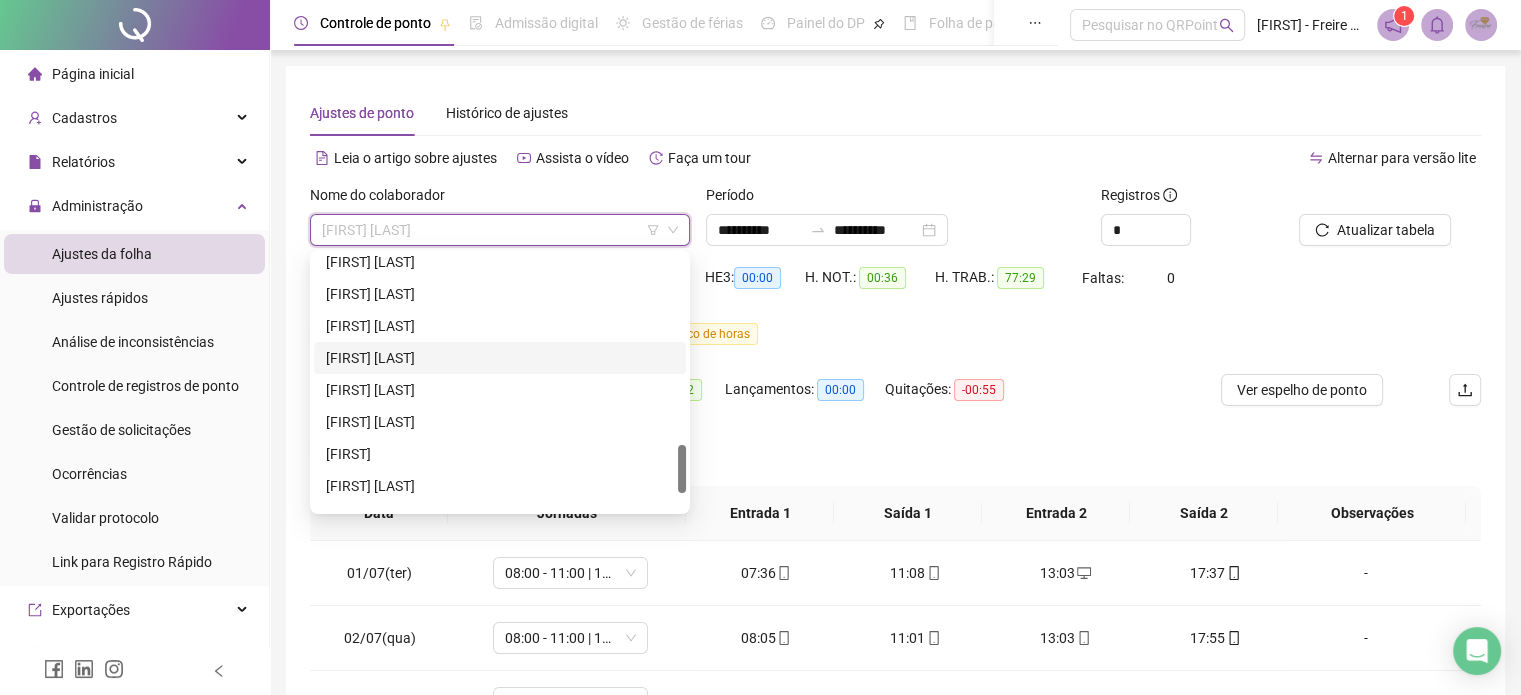 click on "[FIRST] [LAST]" at bounding box center (500, 358) 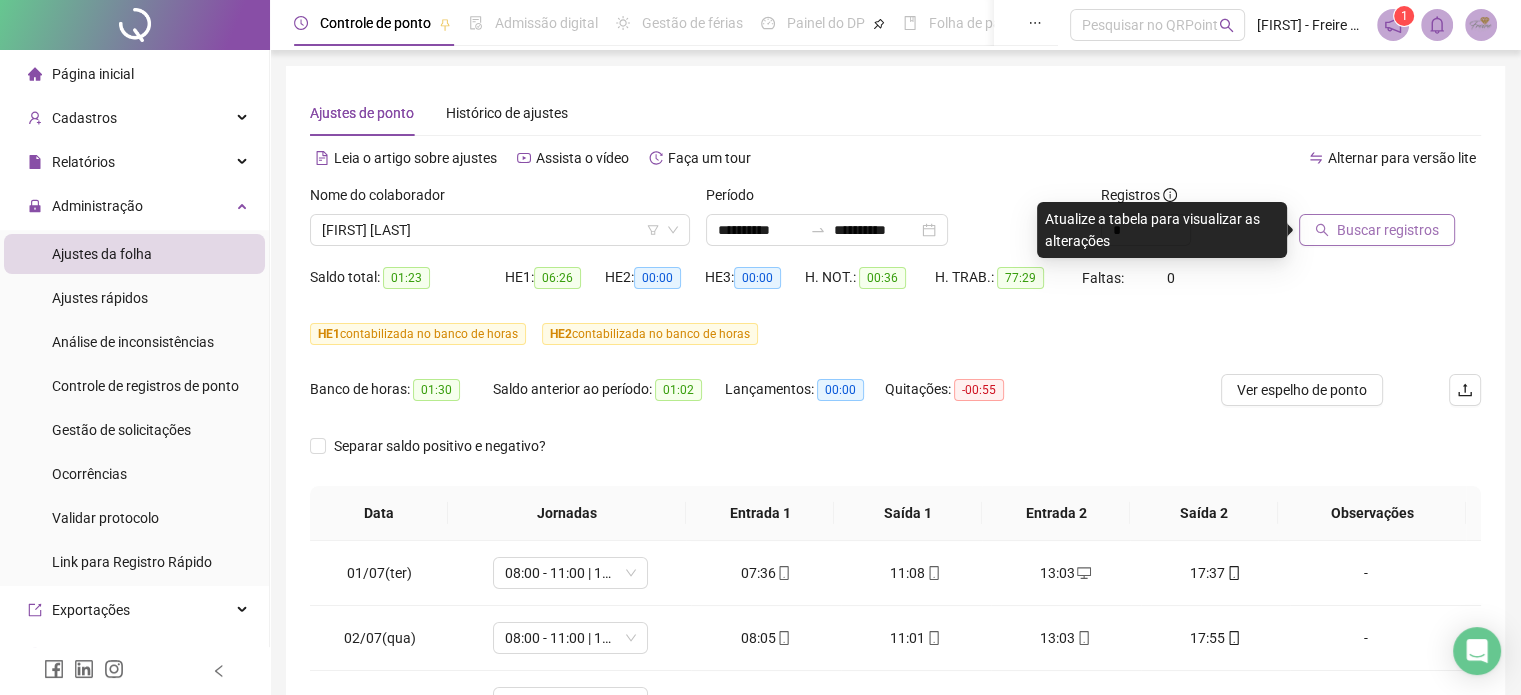 click on "Buscar registros" at bounding box center (1388, 230) 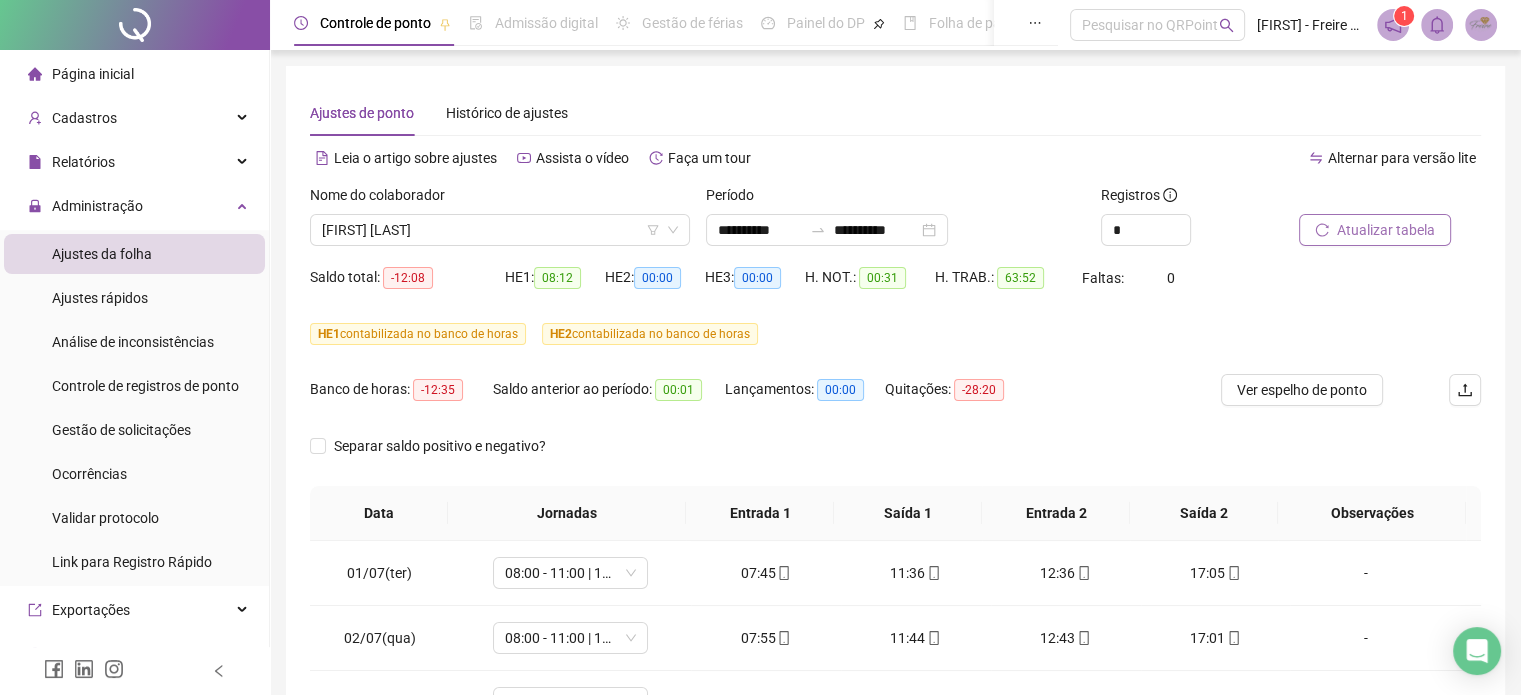 click on "Atualizar tabela" at bounding box center [1386, 230] 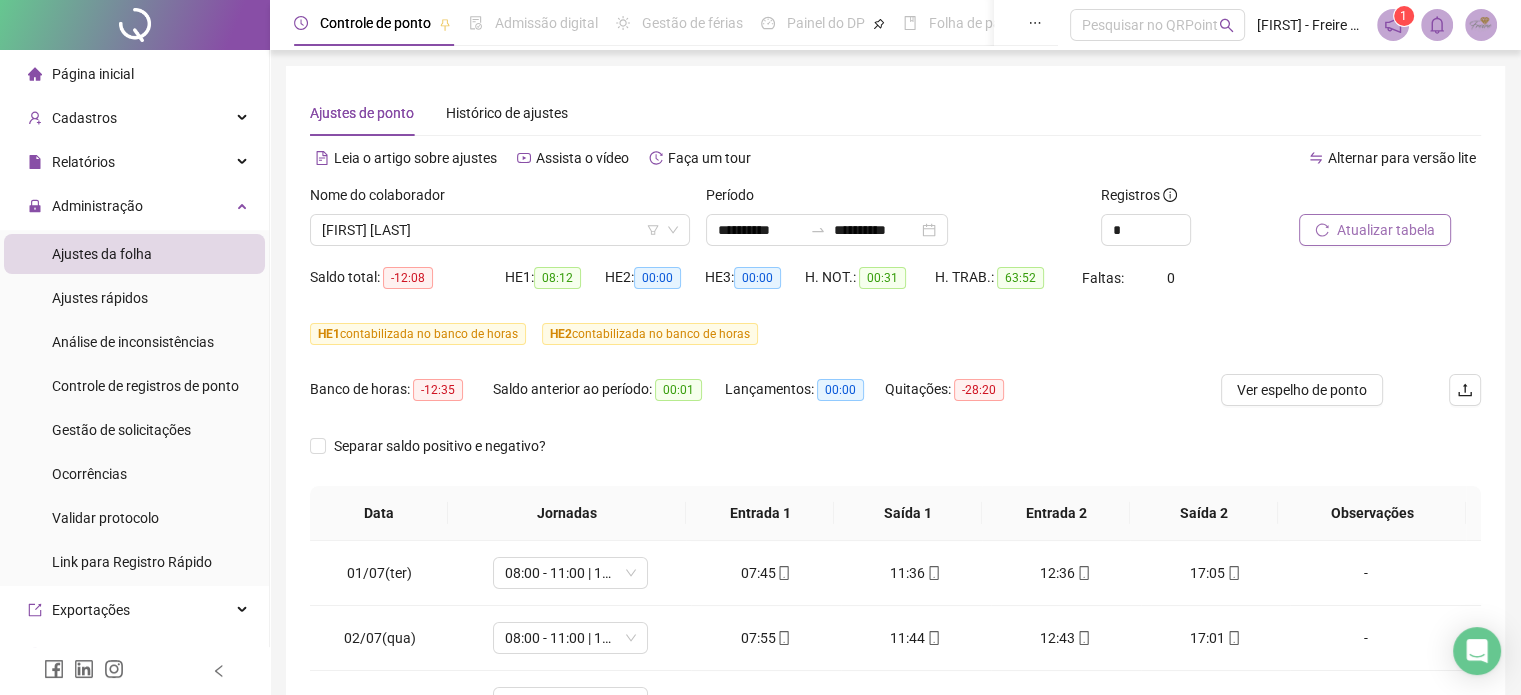 scroll, scrollTop: 382, scrollLeft: 0, axis: vertical 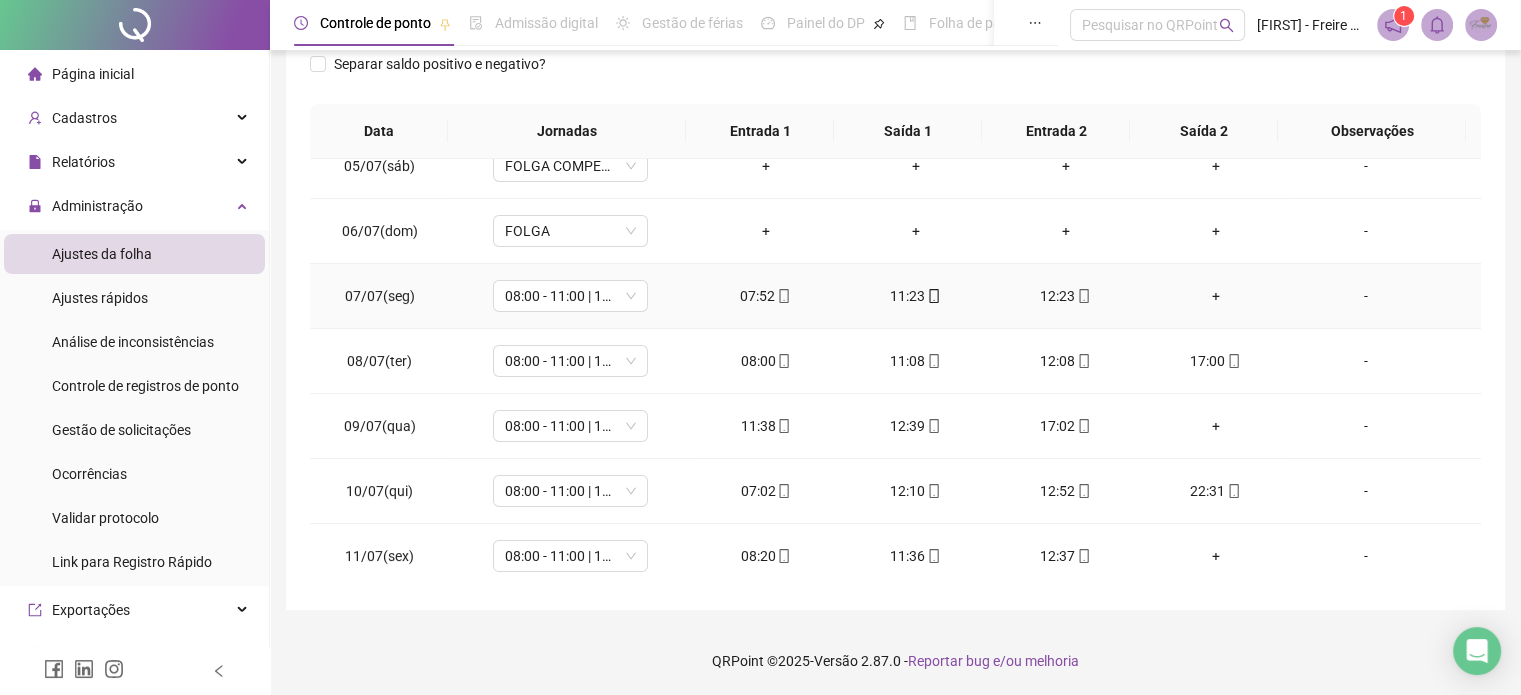 click on "+" at bounding box center [1216, 296] 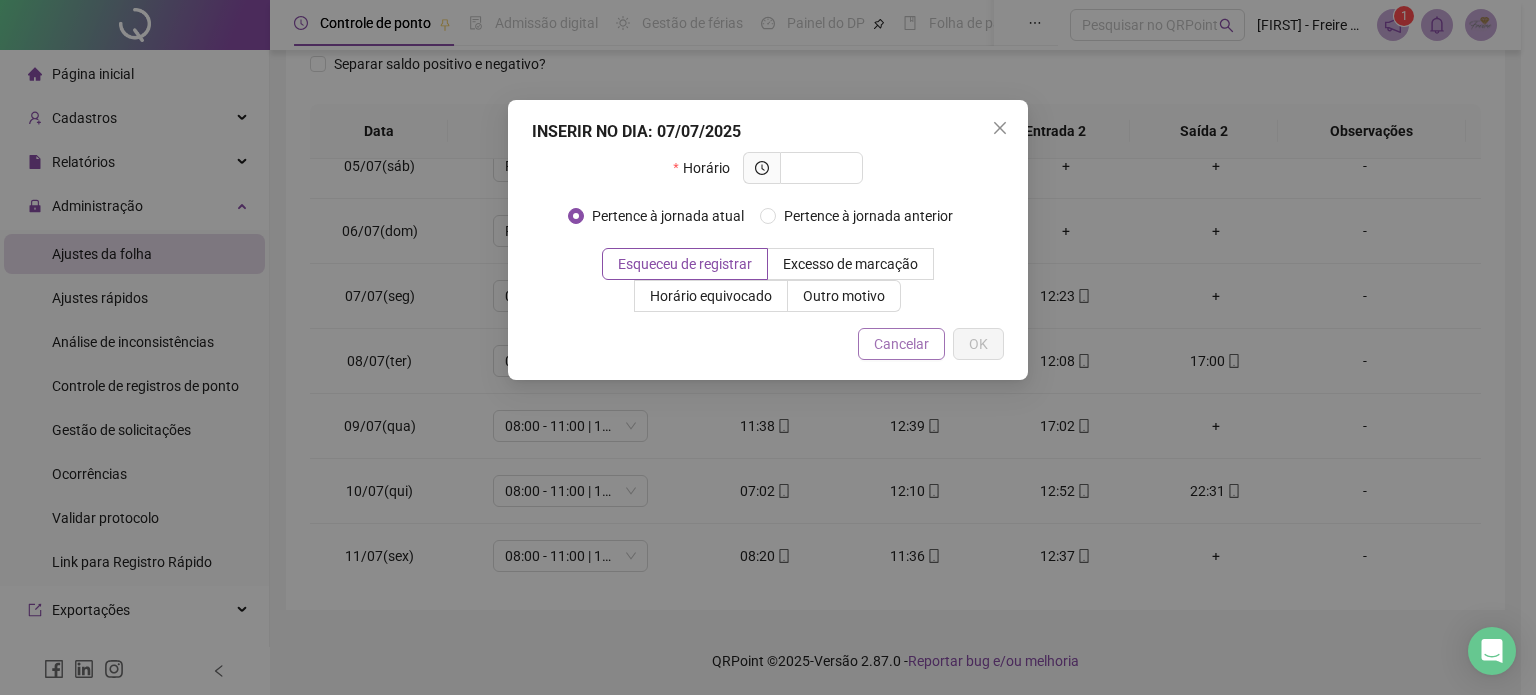 click on "Cancelar" at bounding box center [901, 344] 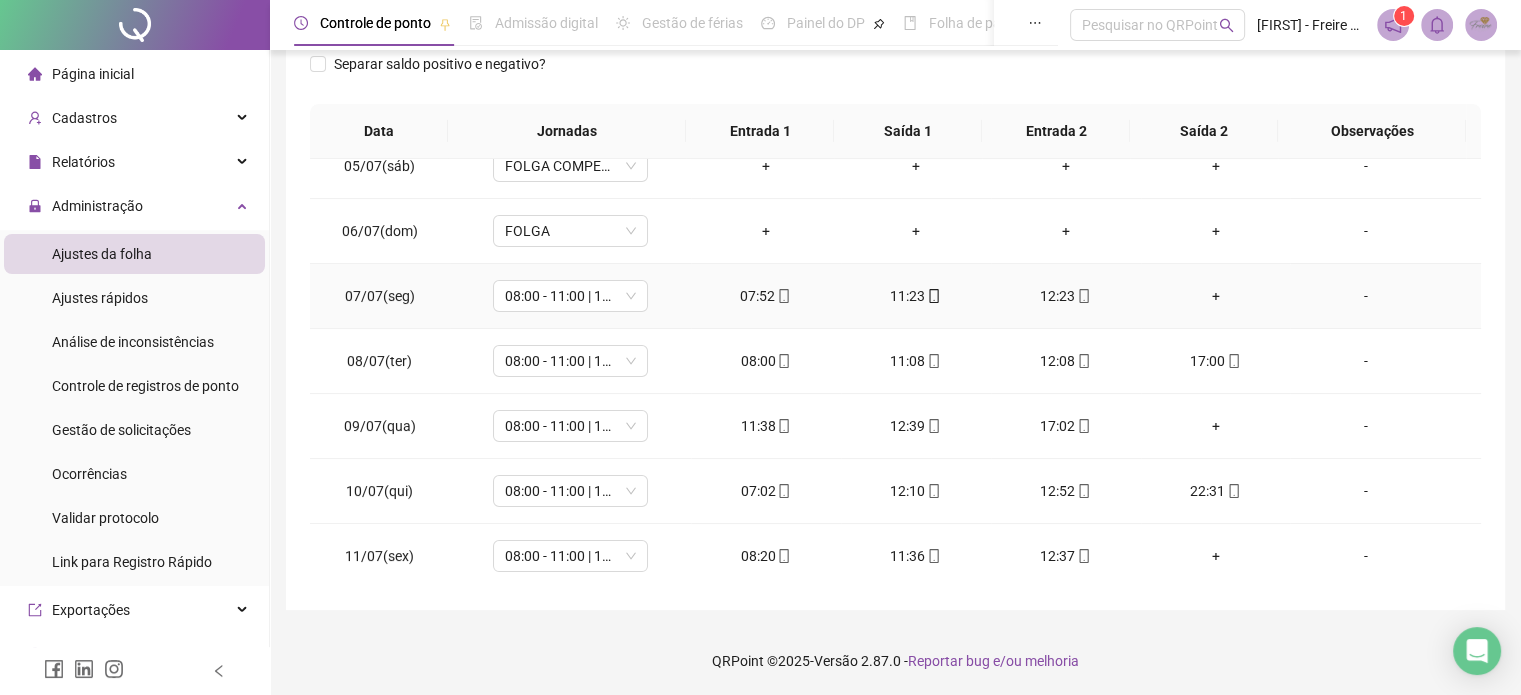 click on "+" at bounding box center (1216, 296) 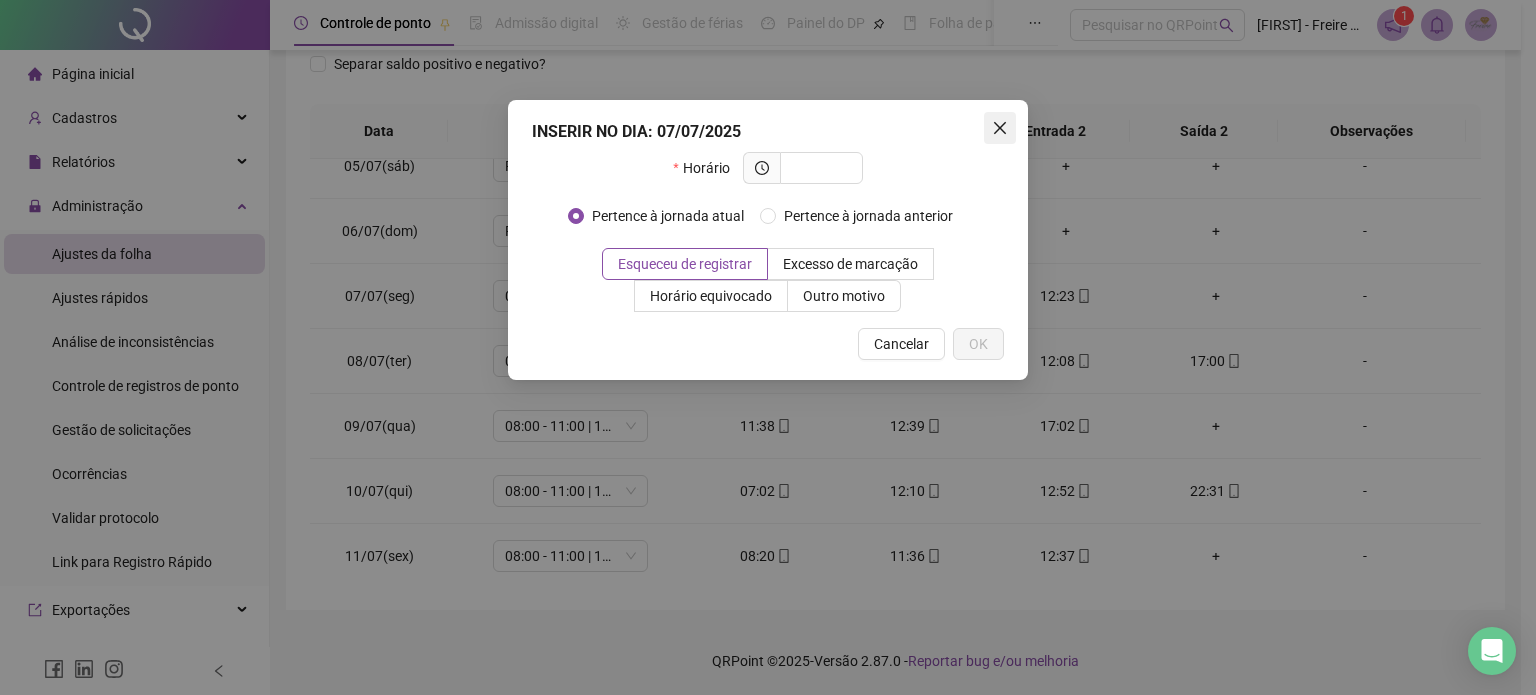 click 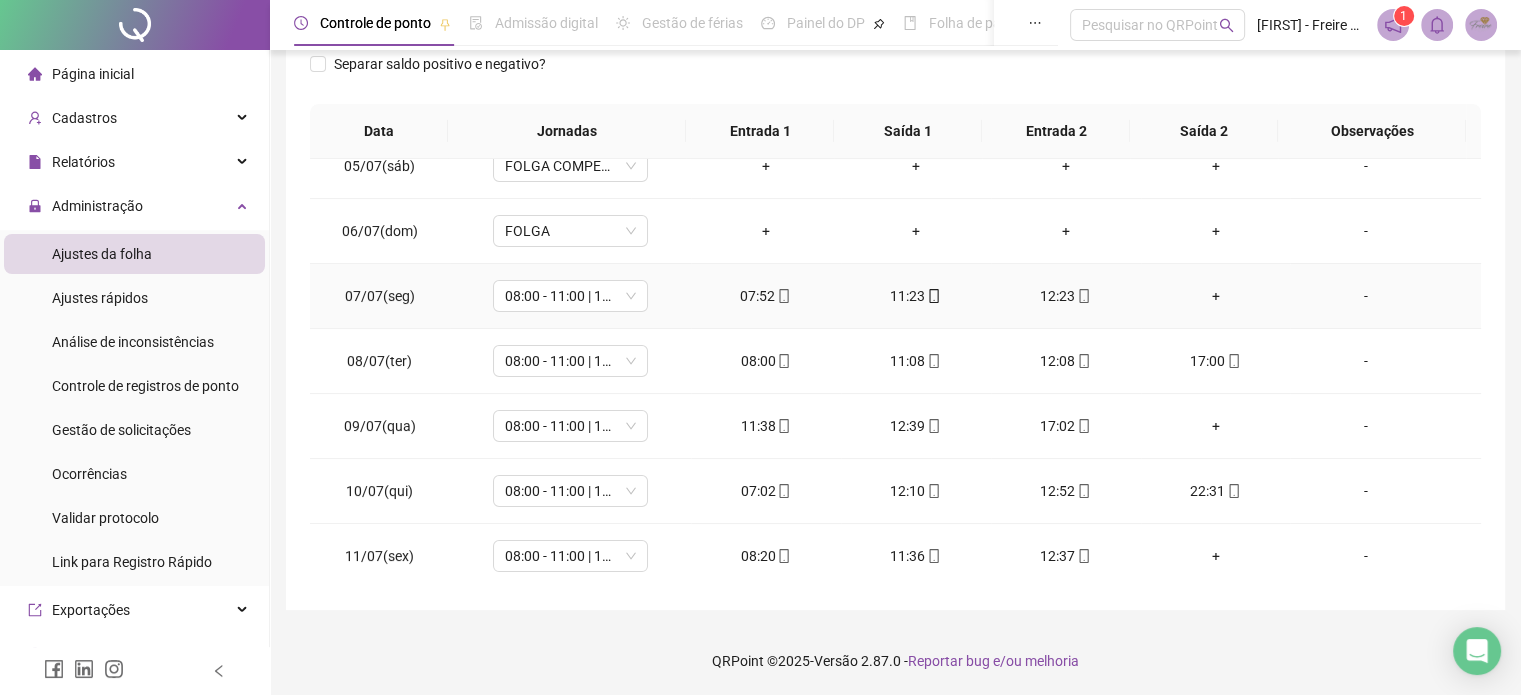 click on "-" at bounding box center [1365, 296] 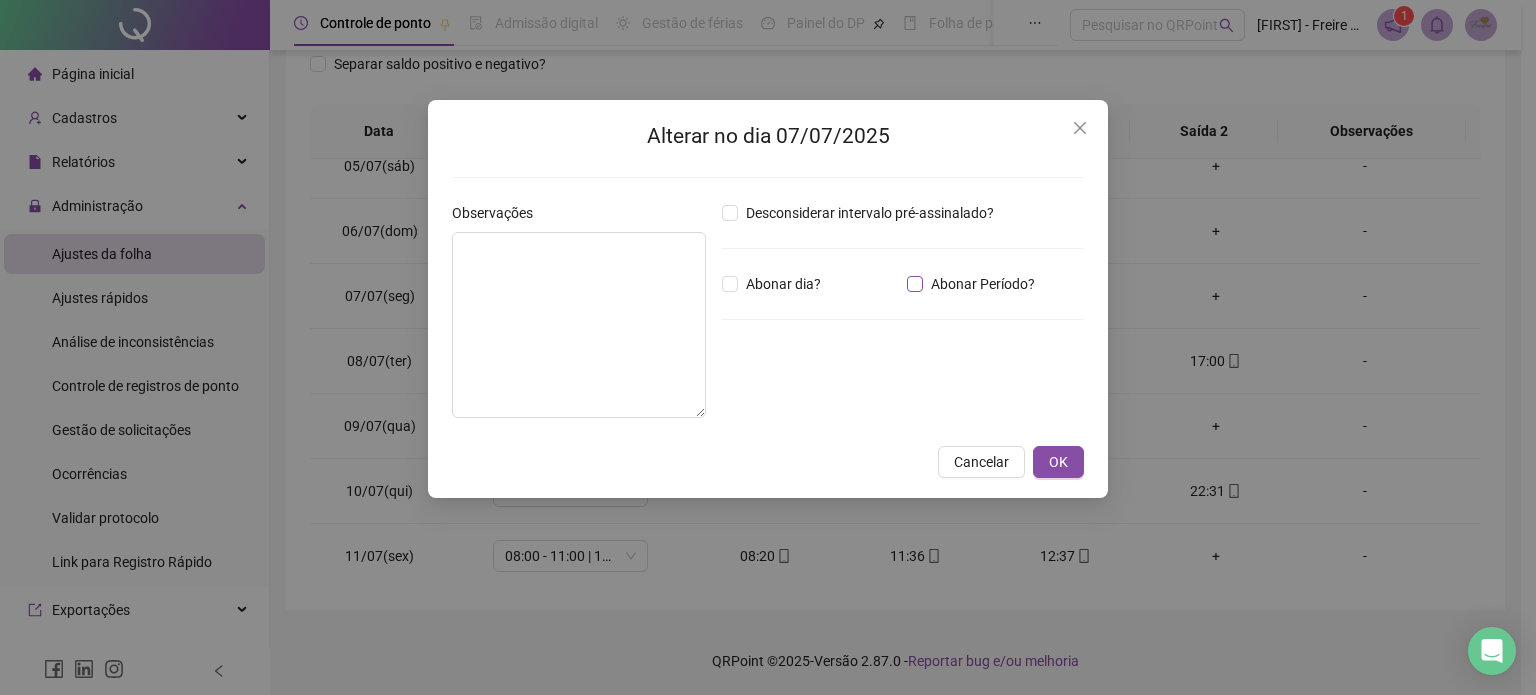 click on "Abonar Período?" at bounding box center [983, 284] 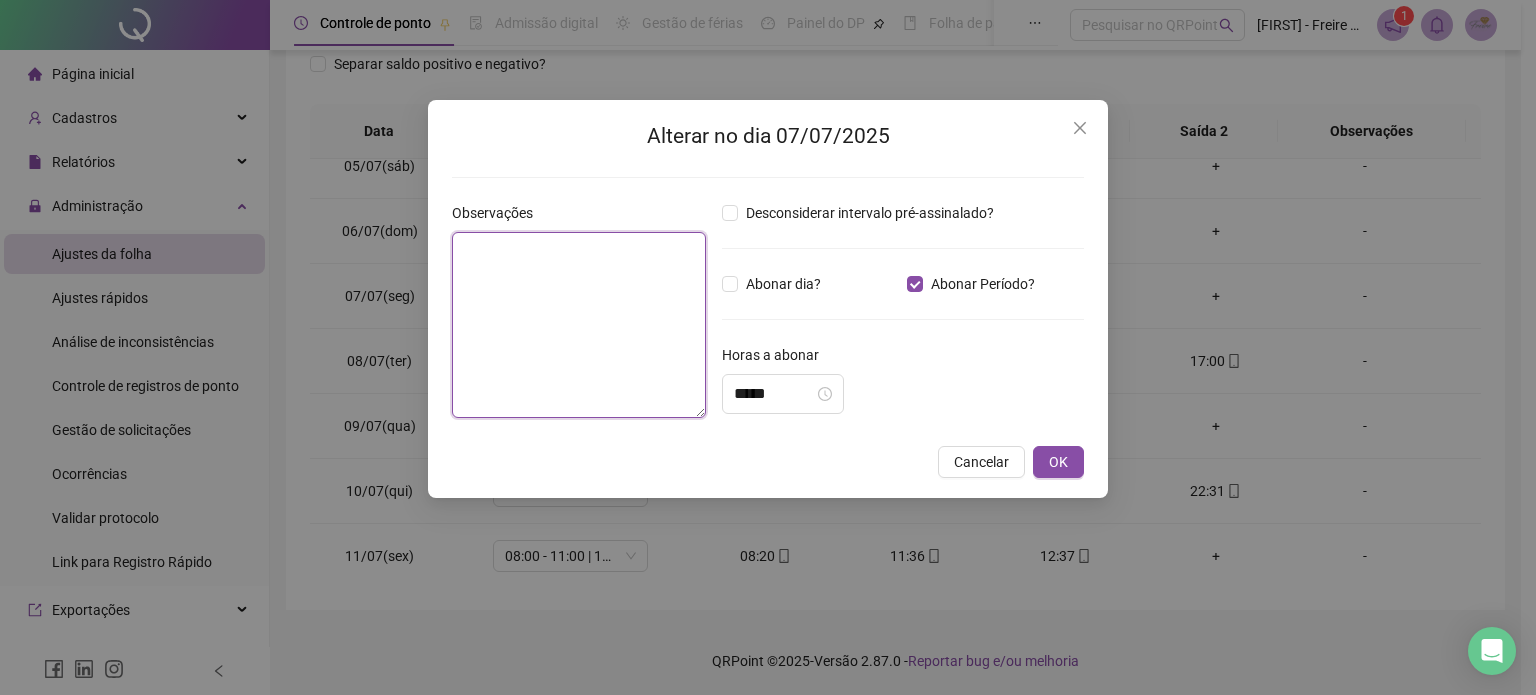 click at bounding box center (579, 325) 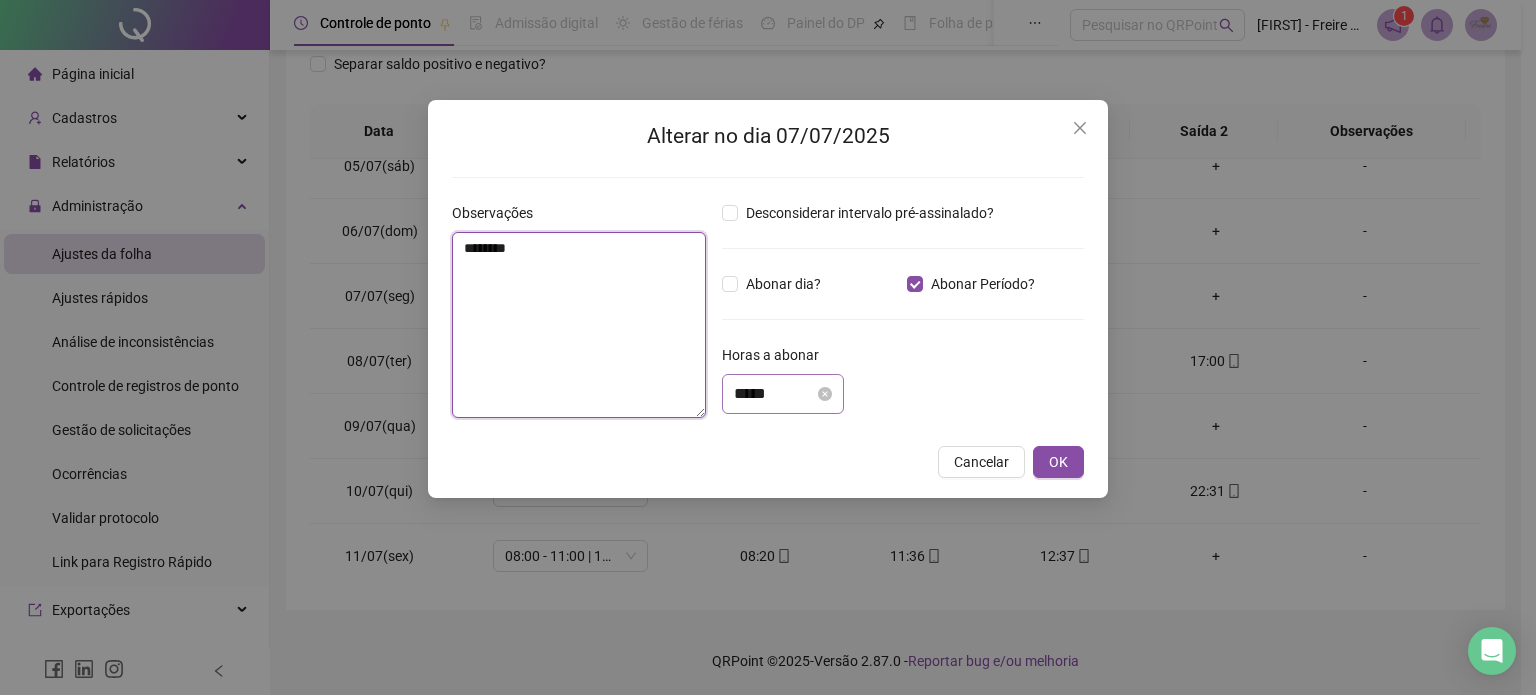 click on "*****" at bounding box center [783, 394] 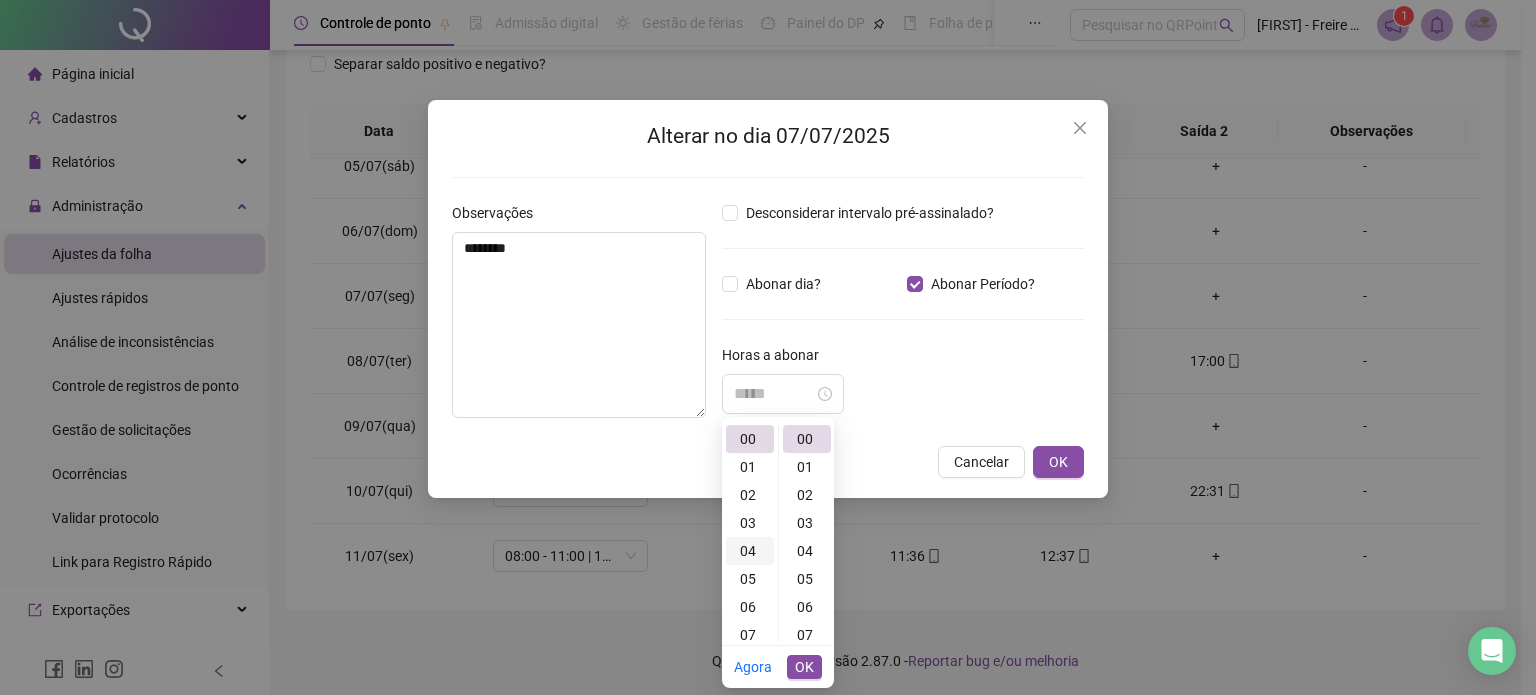 click on "04" at bounding box center (750, 551) 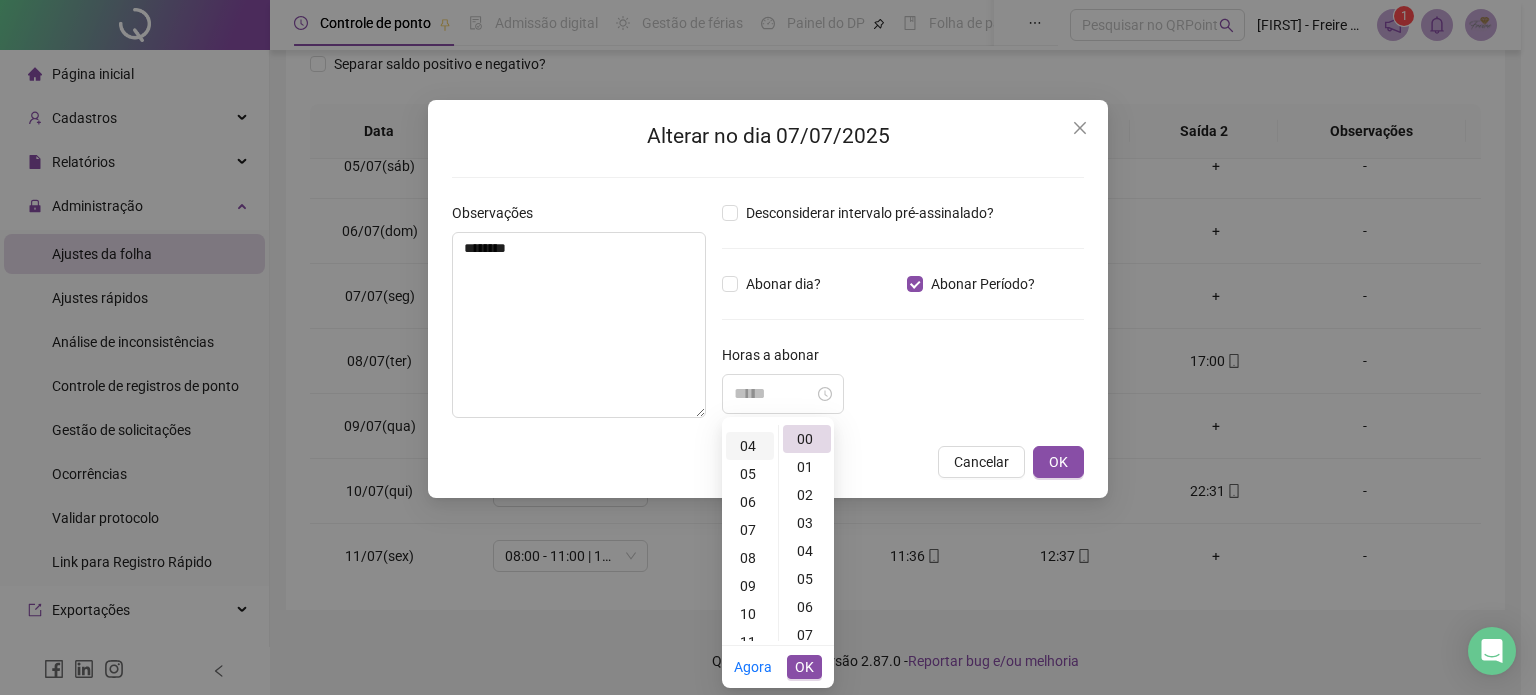scroll, scrollTop: 112, scrollLeft: 0, axis: vertical 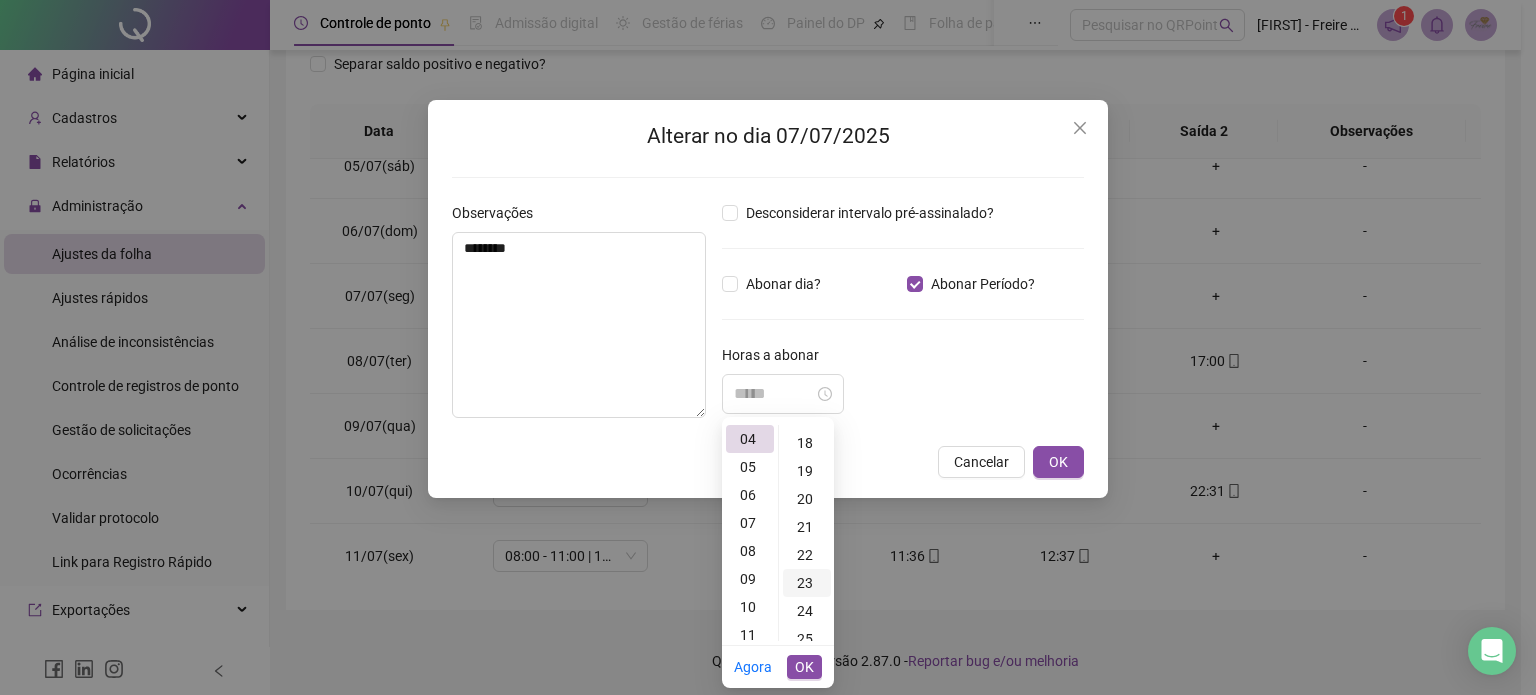click on "23" at bounding box center [807, 583] 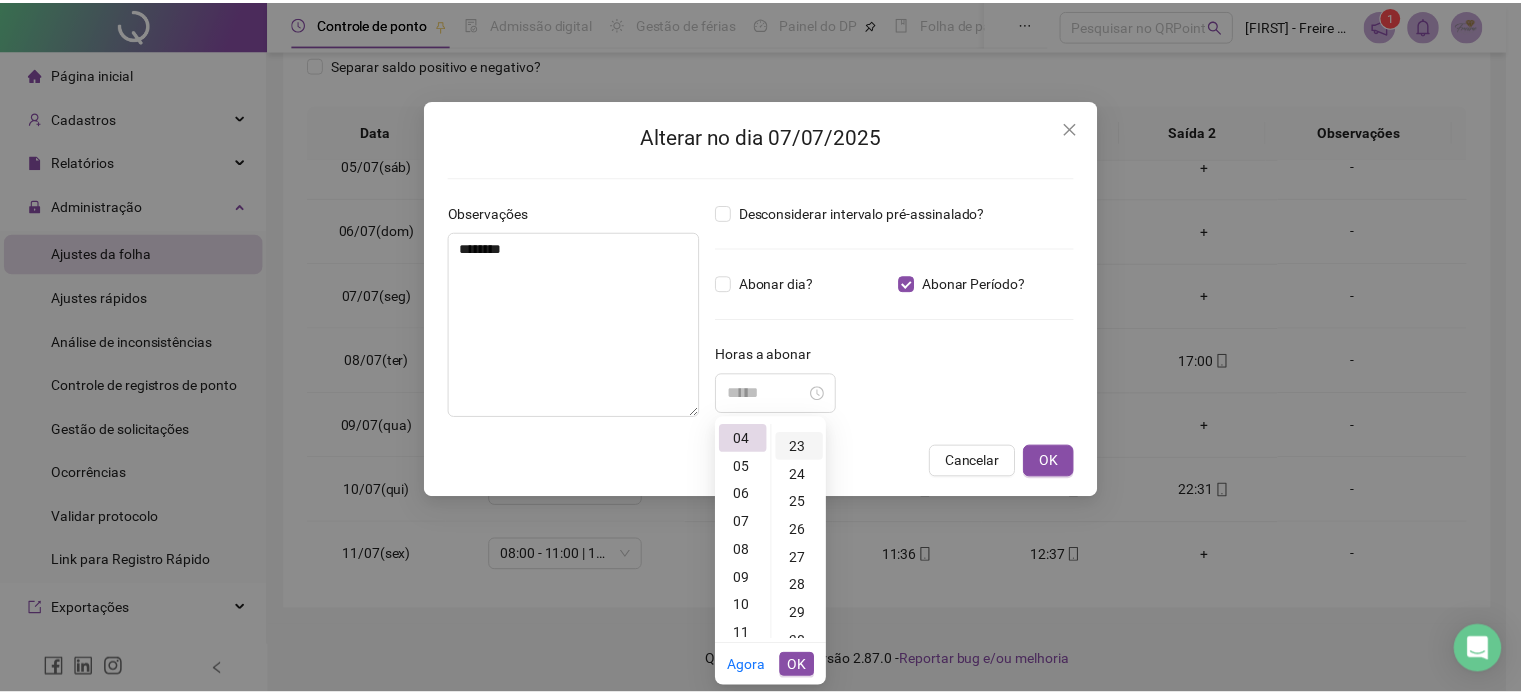 scroll, scrollTop: 644, scrollLeft: 0, axis: vertical 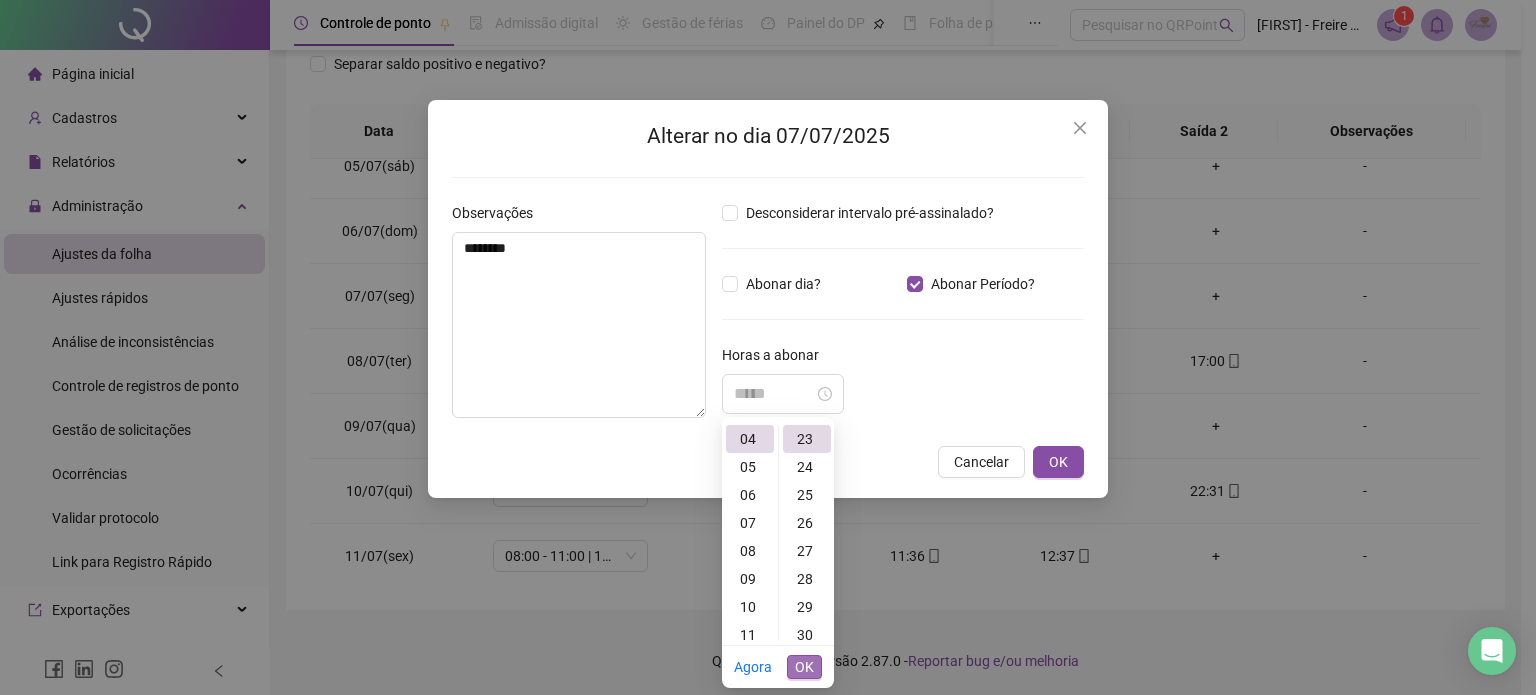 type on "*****" 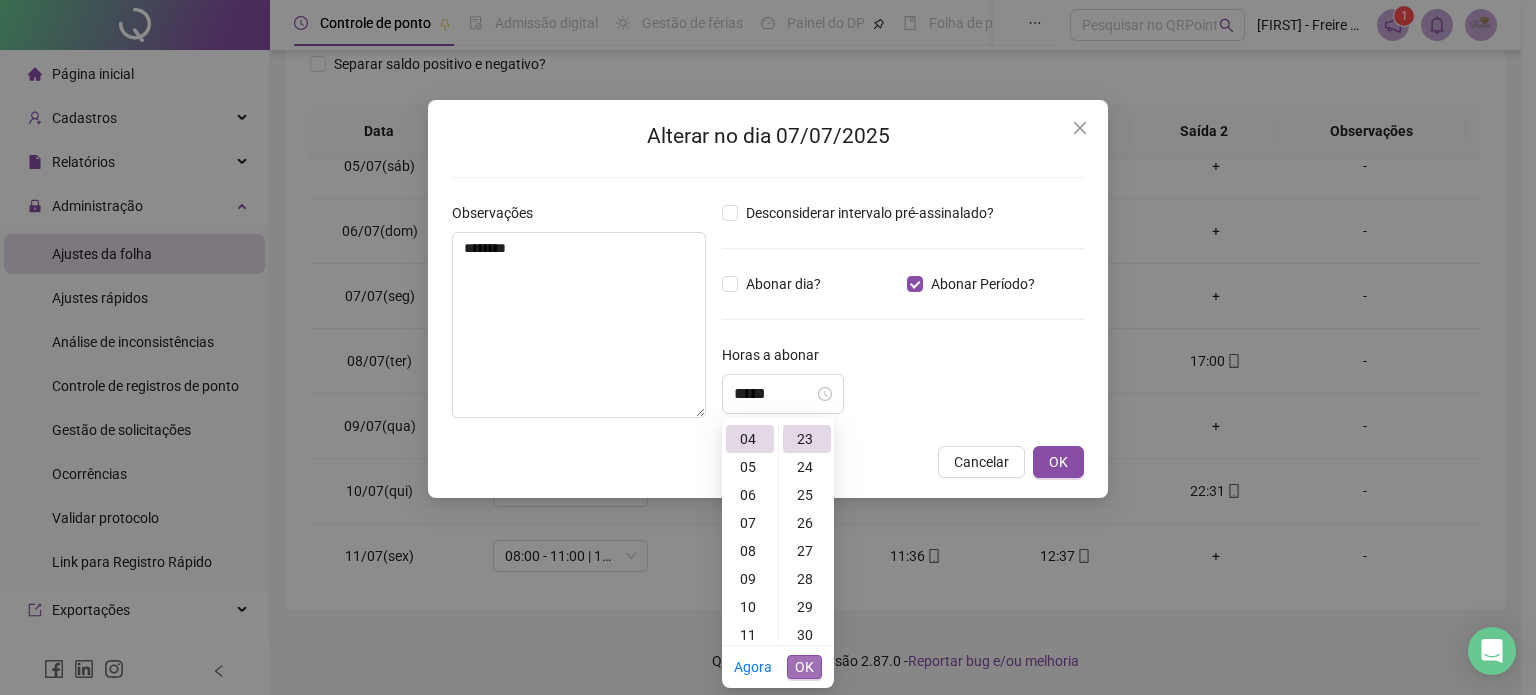 click on "OK" at bounding box center (804, 667) 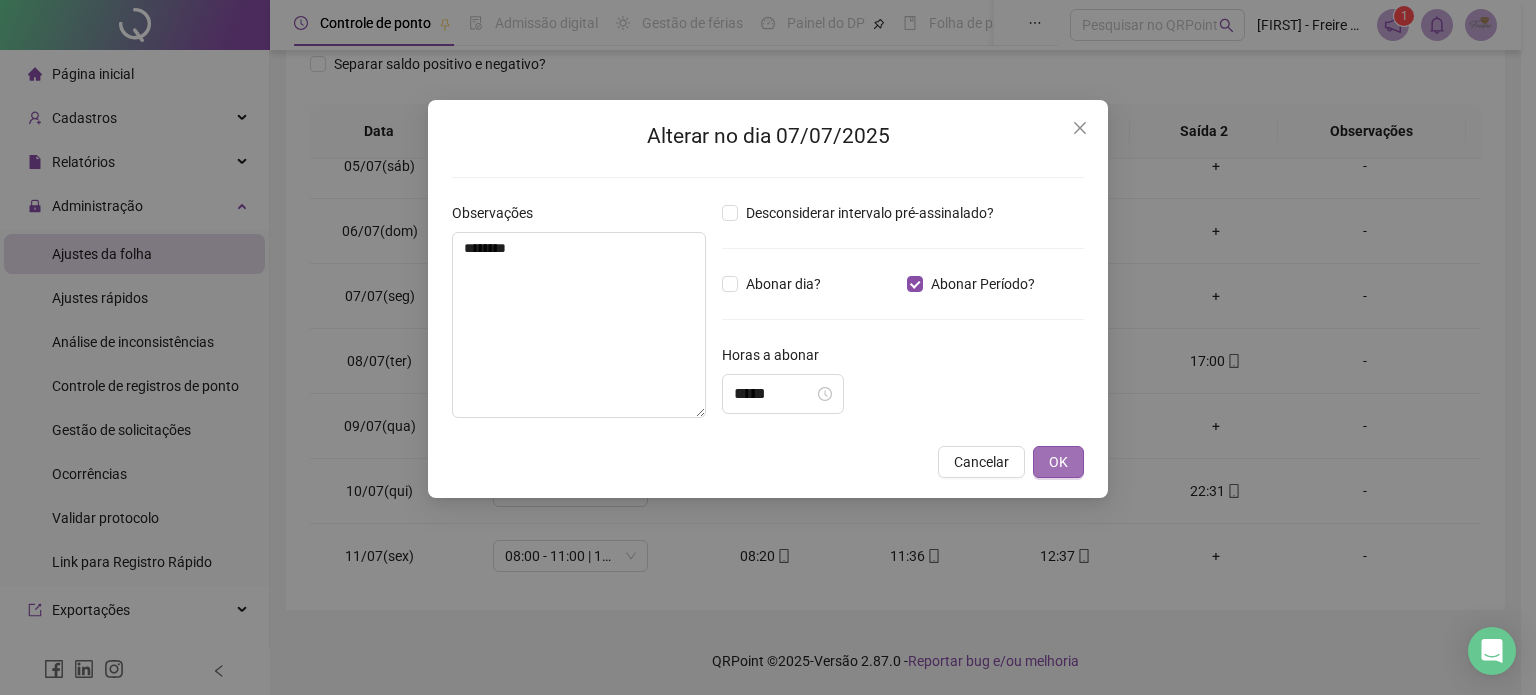 click on "OK" at bounding box center [1058, 462] 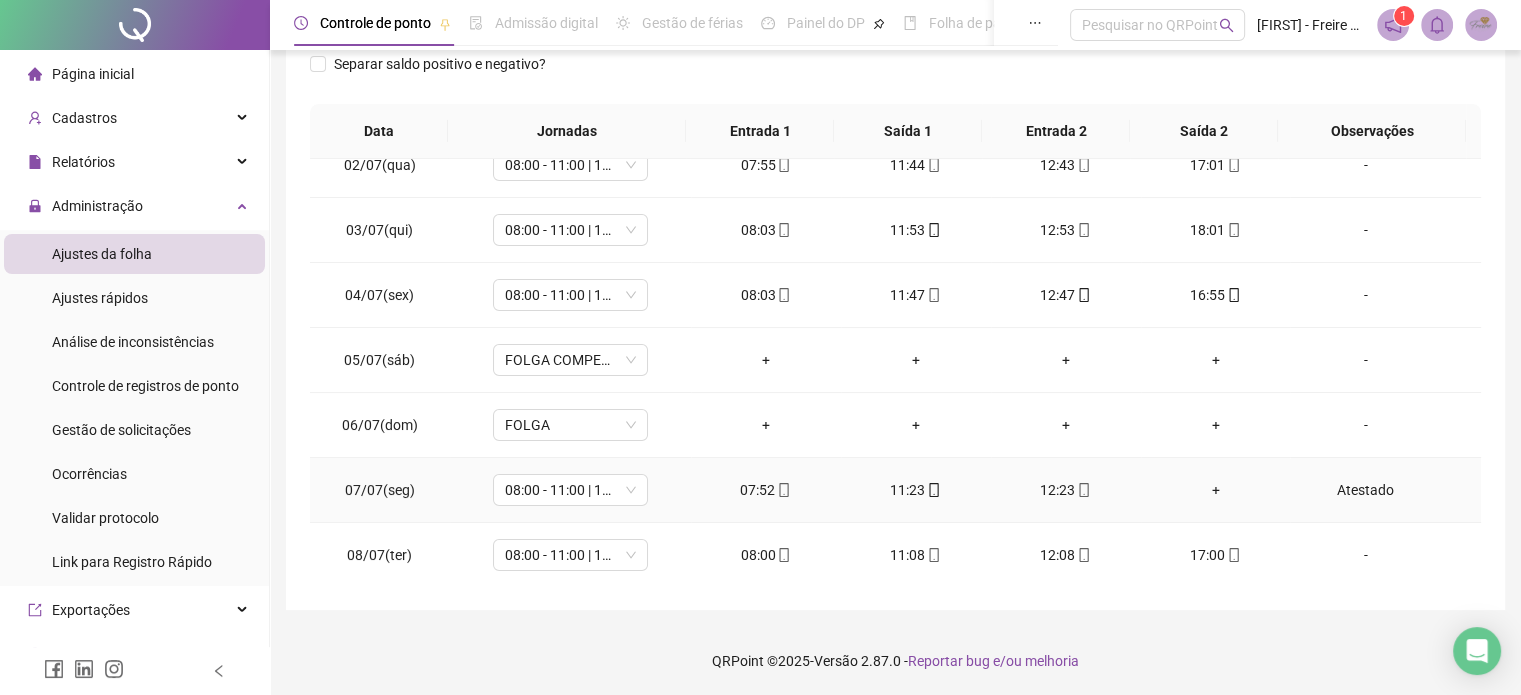 scroll, scrollTop: 0, scrollLeft: 0, axis: both 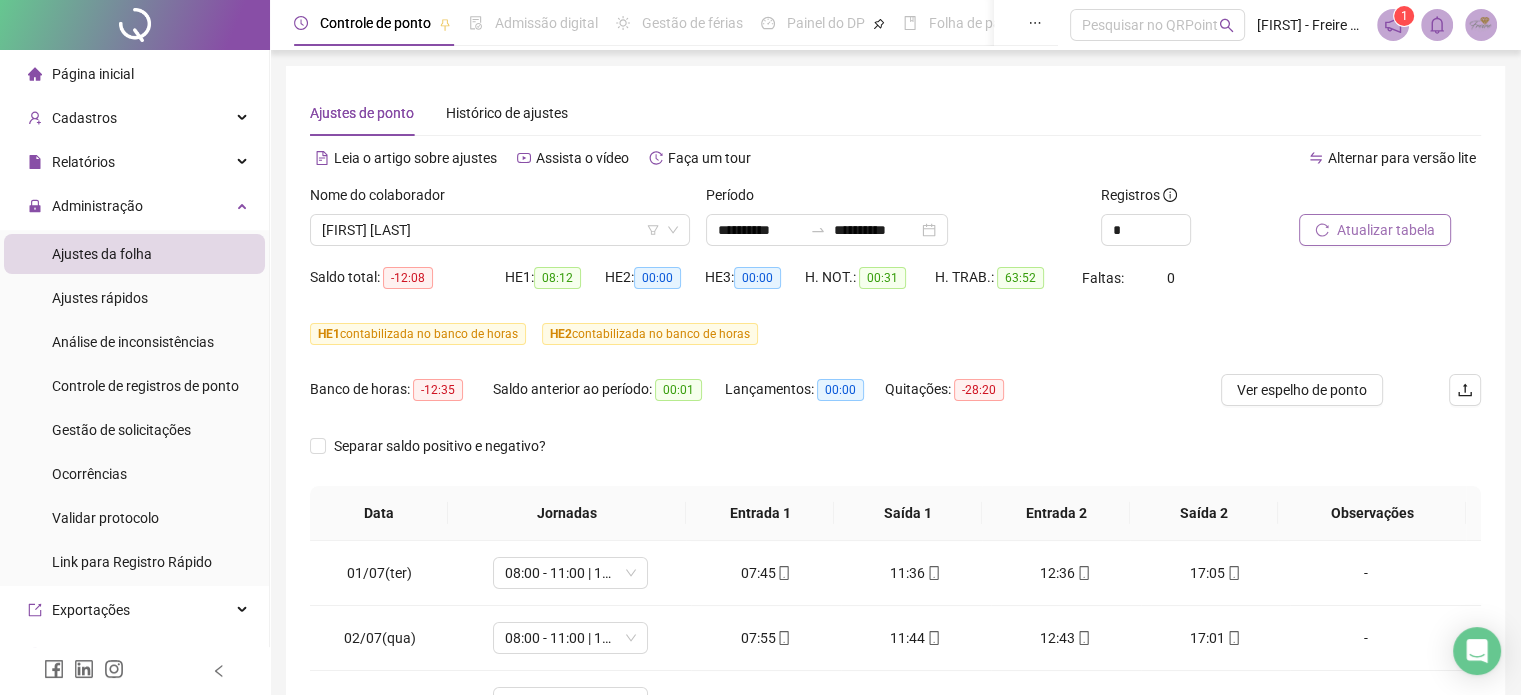 click on "Atualizar tabela" at bounding box center [1386, 230] 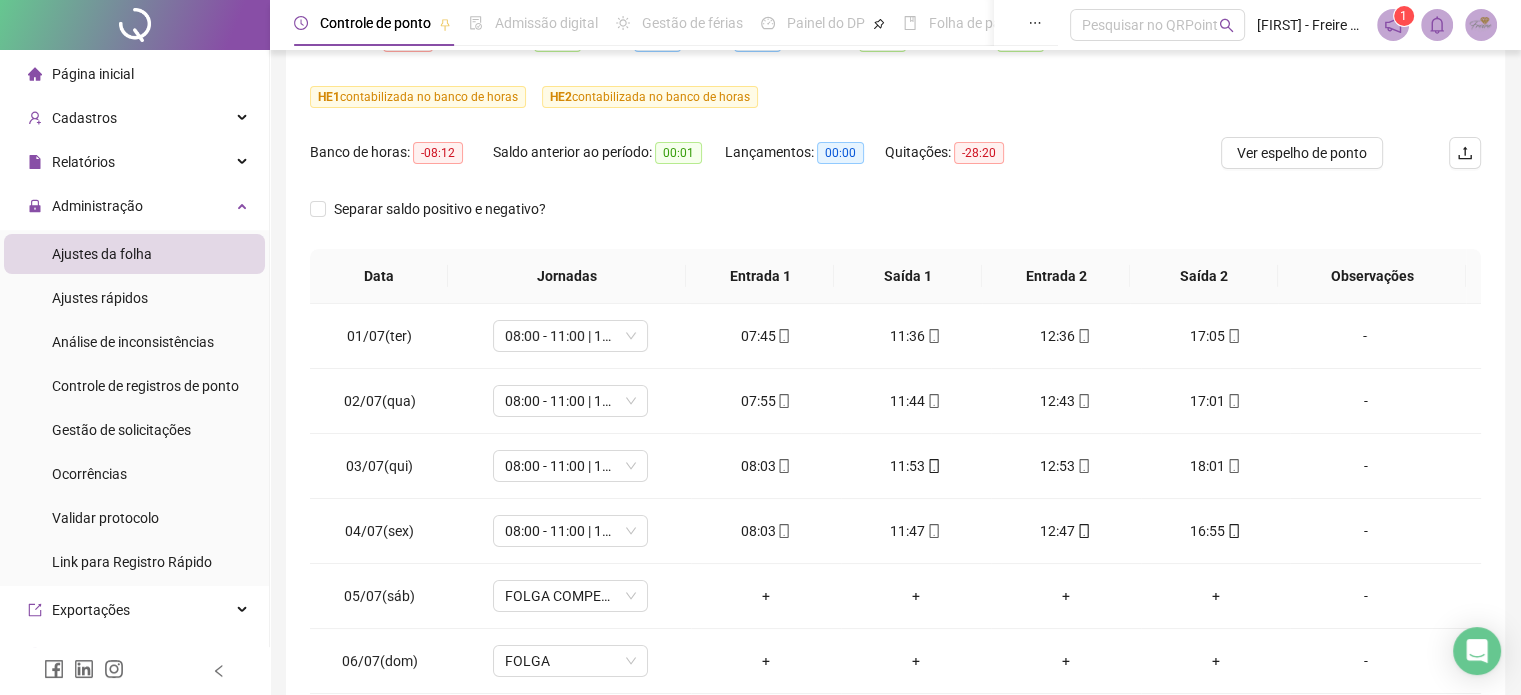 scroll, scrollTop: 382, scrollLeft: 0, axis: vertical 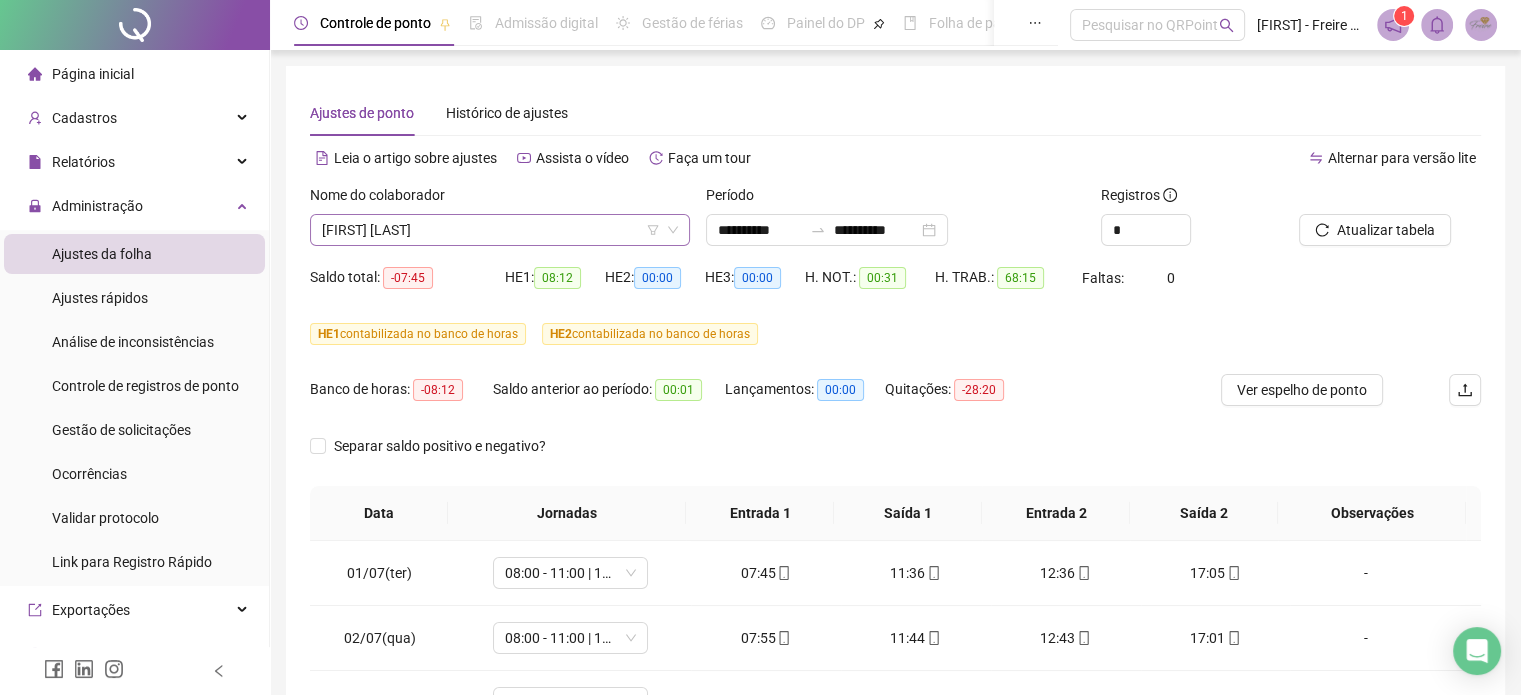 click on "[FIRST] [LAST]" at bounding box center (500, 230) 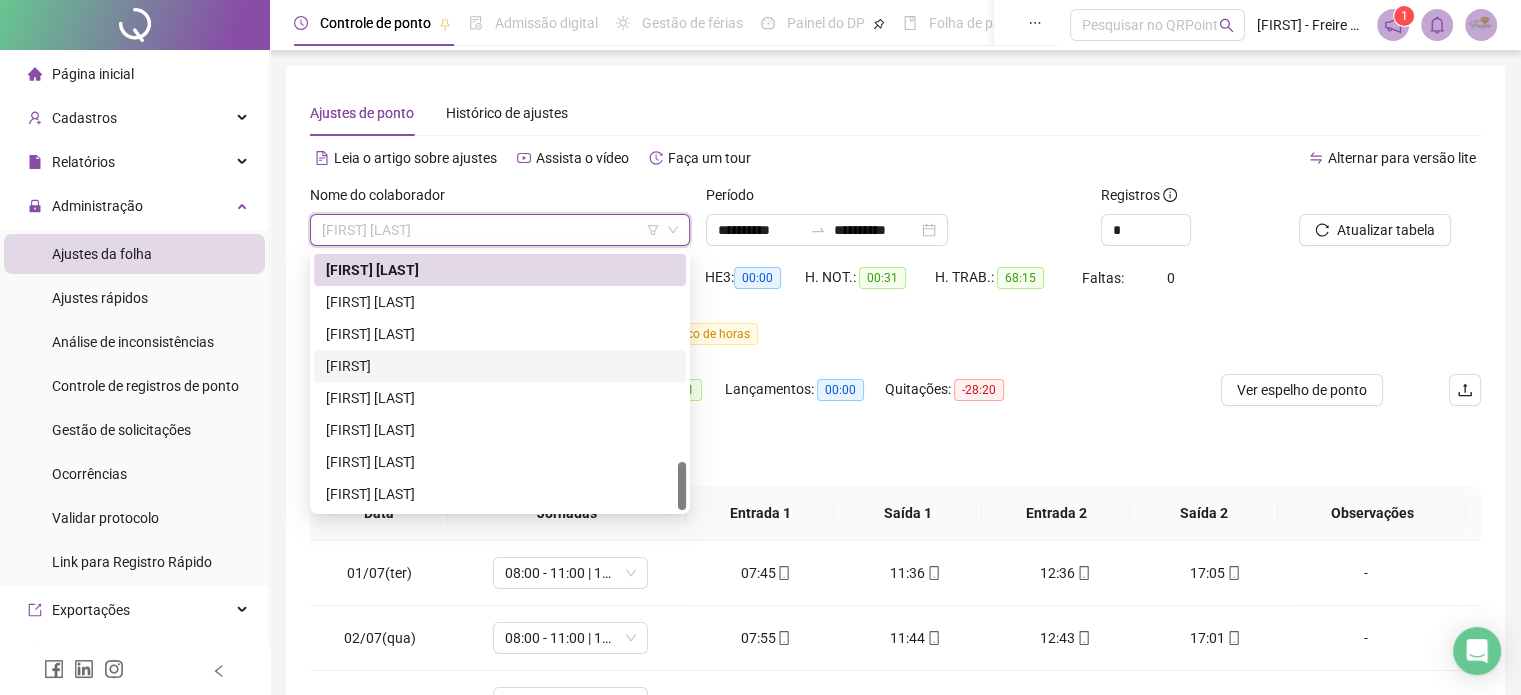 scroll, scrollTop: 888, scrollLeft: 0, axis: vertical 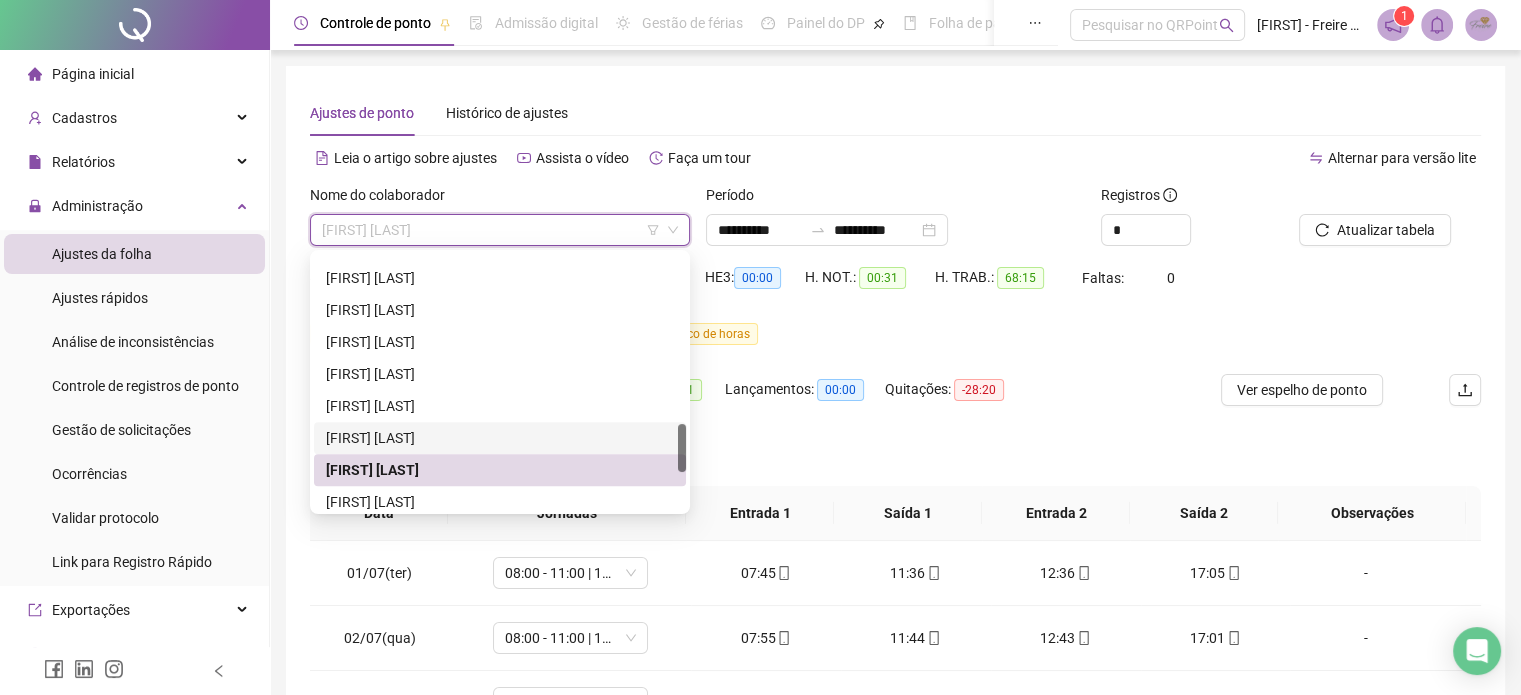click on "[FIRST] [LAST]" at bounding box center [500, 438] 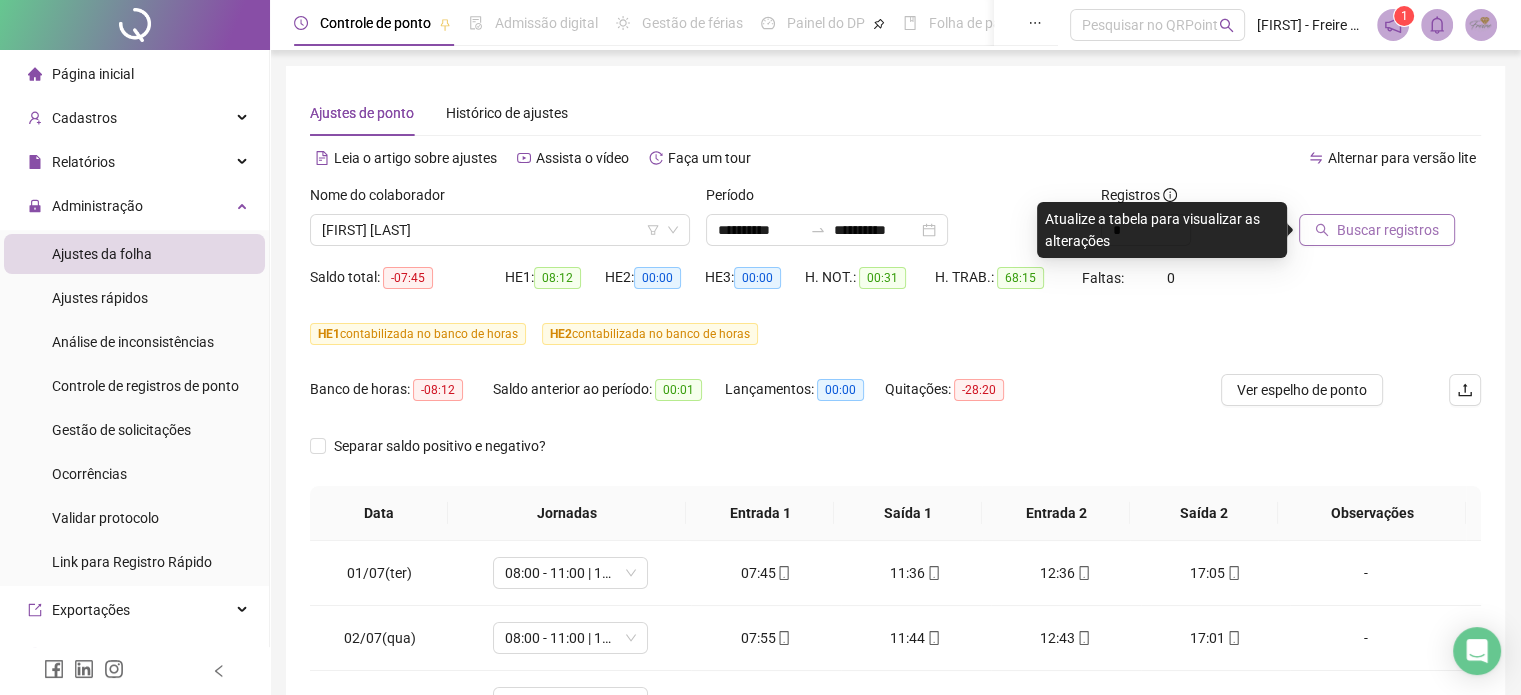 click on "Buscar registros" at bounding box center (1388, 230) 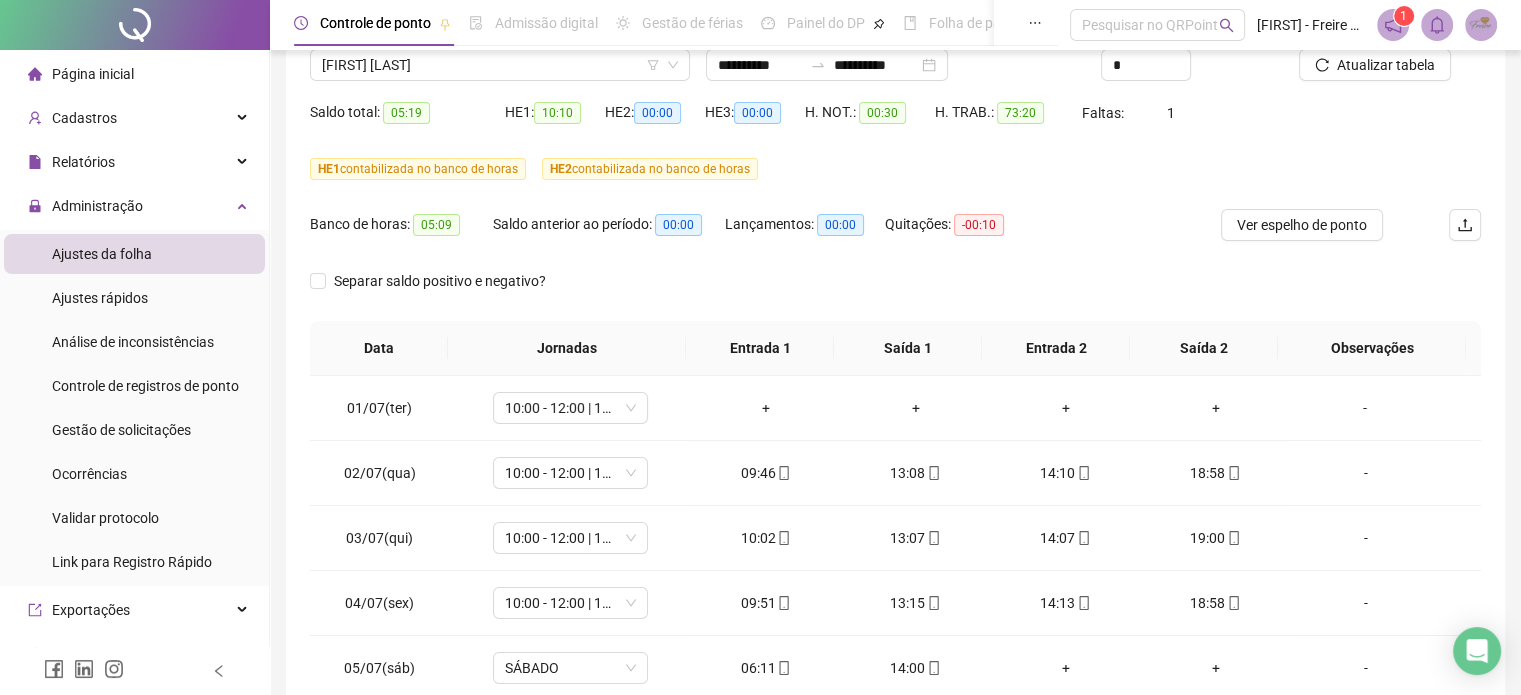 scroll, scrollTop: 382, scrollLeft: 0, axis: vertical 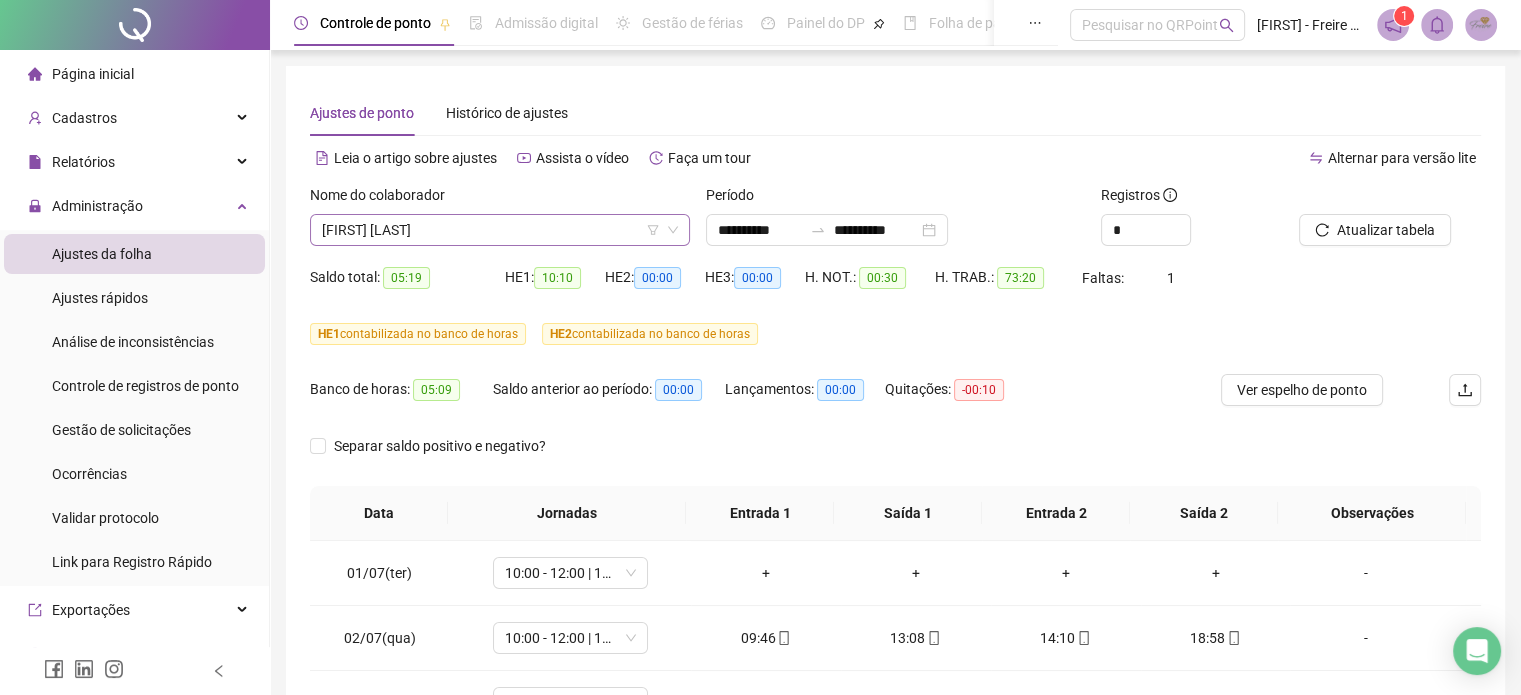click on "[FIRST] [LAST]" at bounding box center [500, 230] 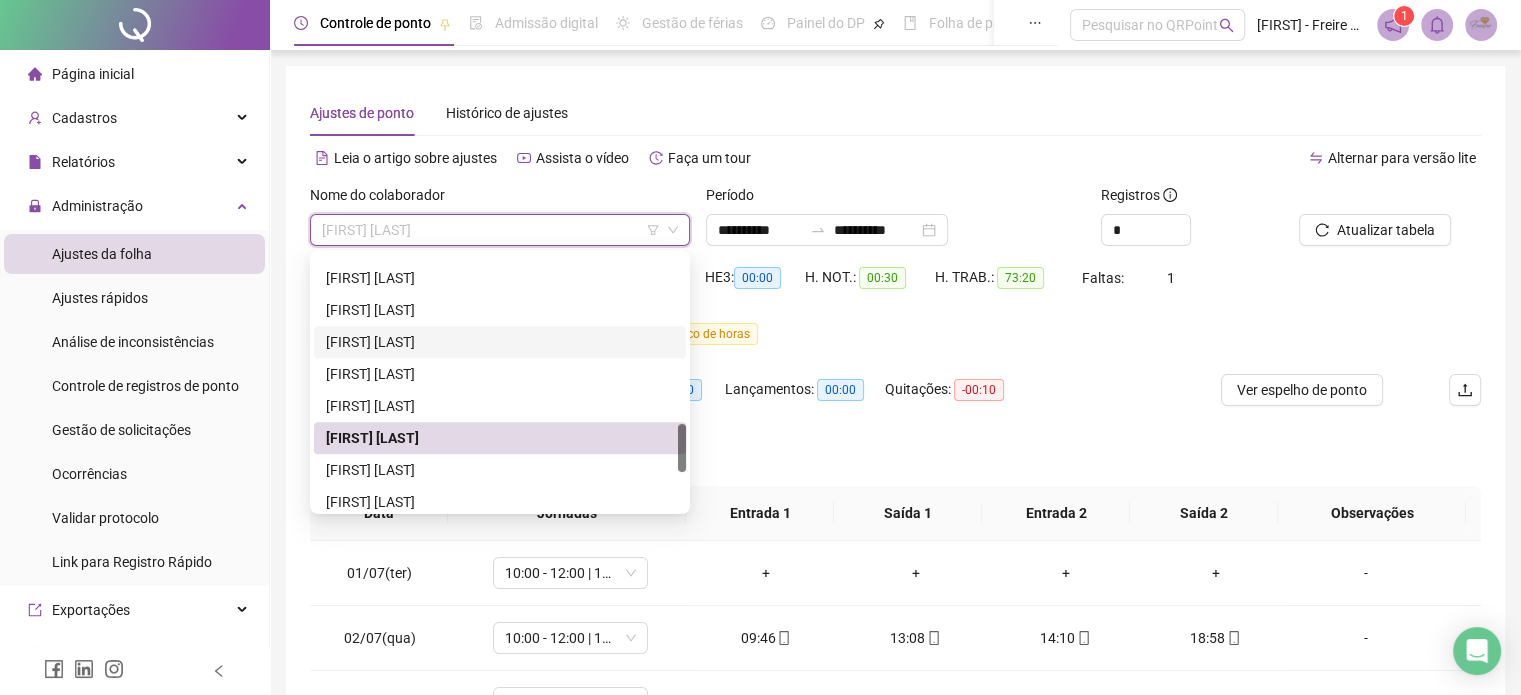 scroll, scrollTop: 388, scrollLeft: 0, axis: vertical 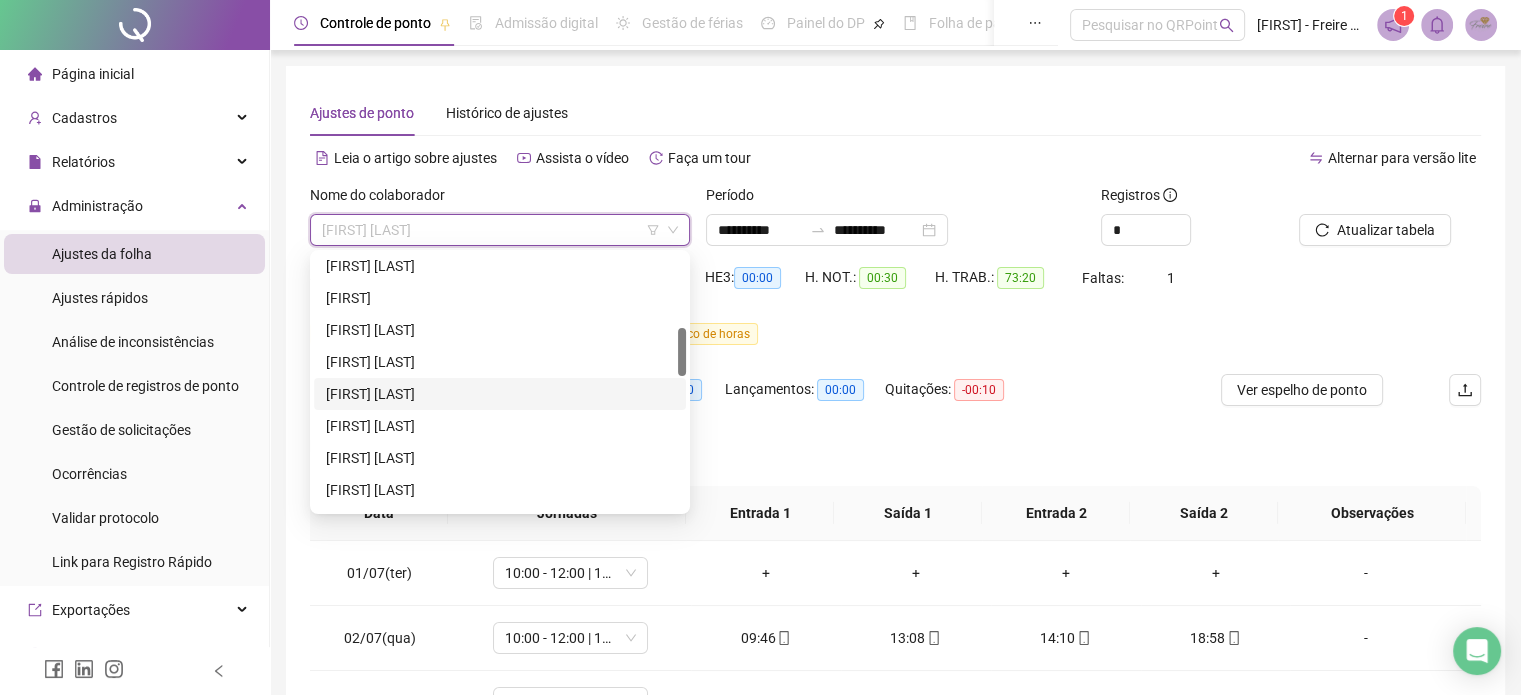 click on "[FIRST] [LAST]" at bounding box center (500, 394) 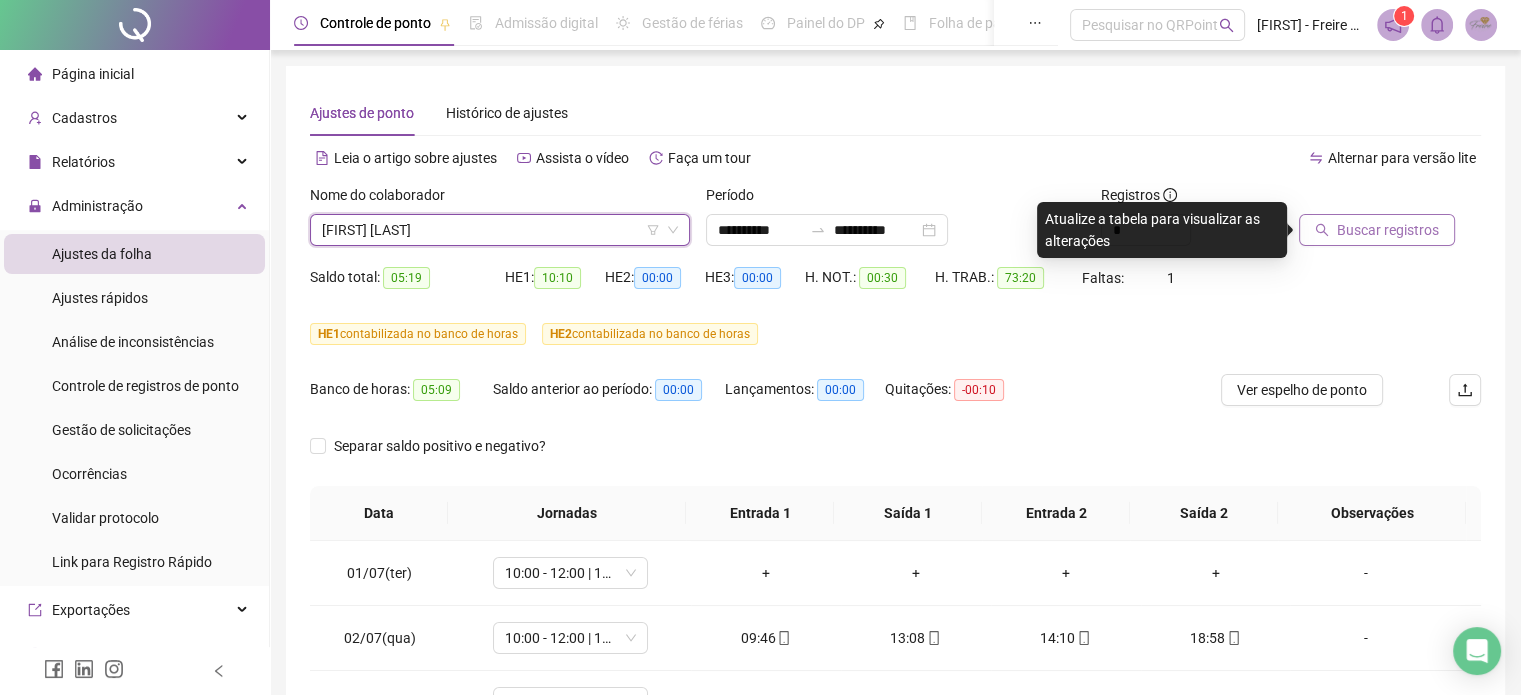 click on "Buscar registros" at bounding box center [1388, 230] 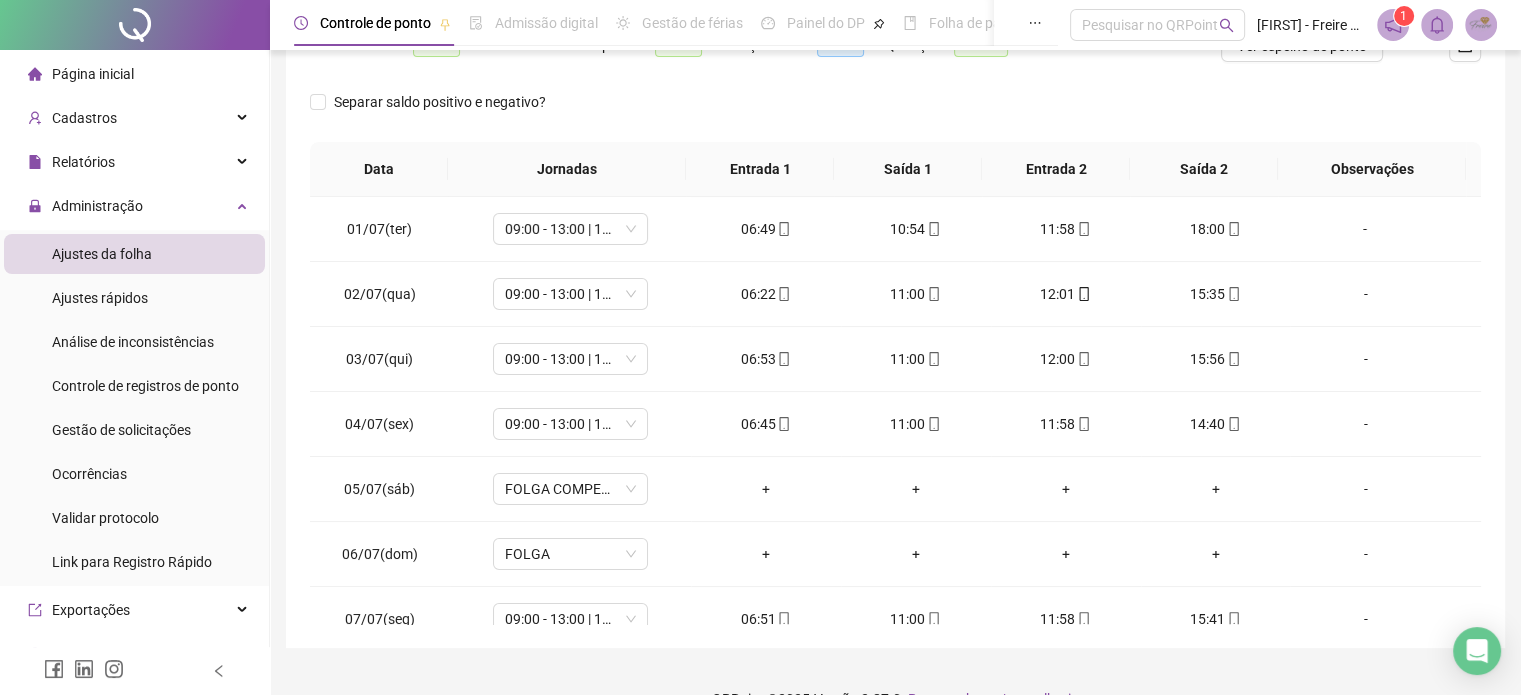 scroll, scrollTop: 382, scrollLeft: 0, axis: vertical 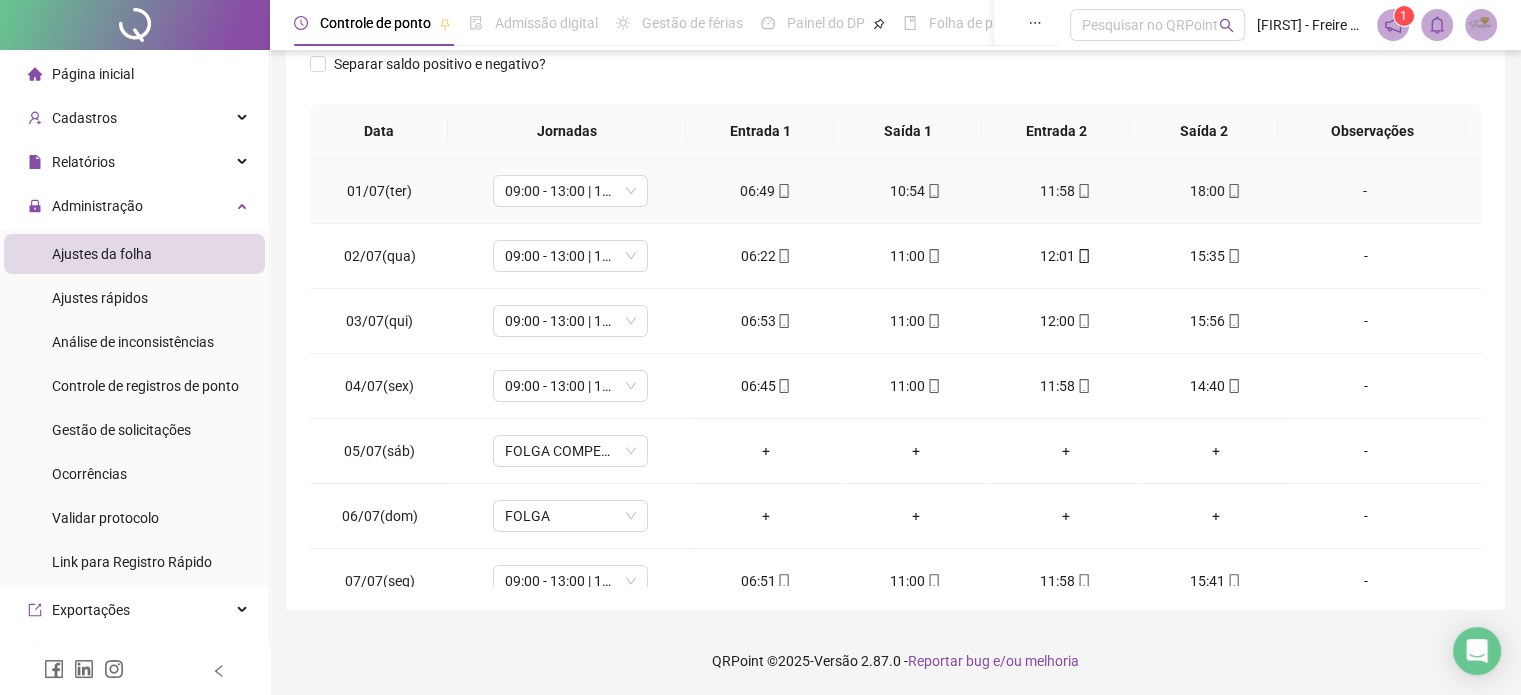 click 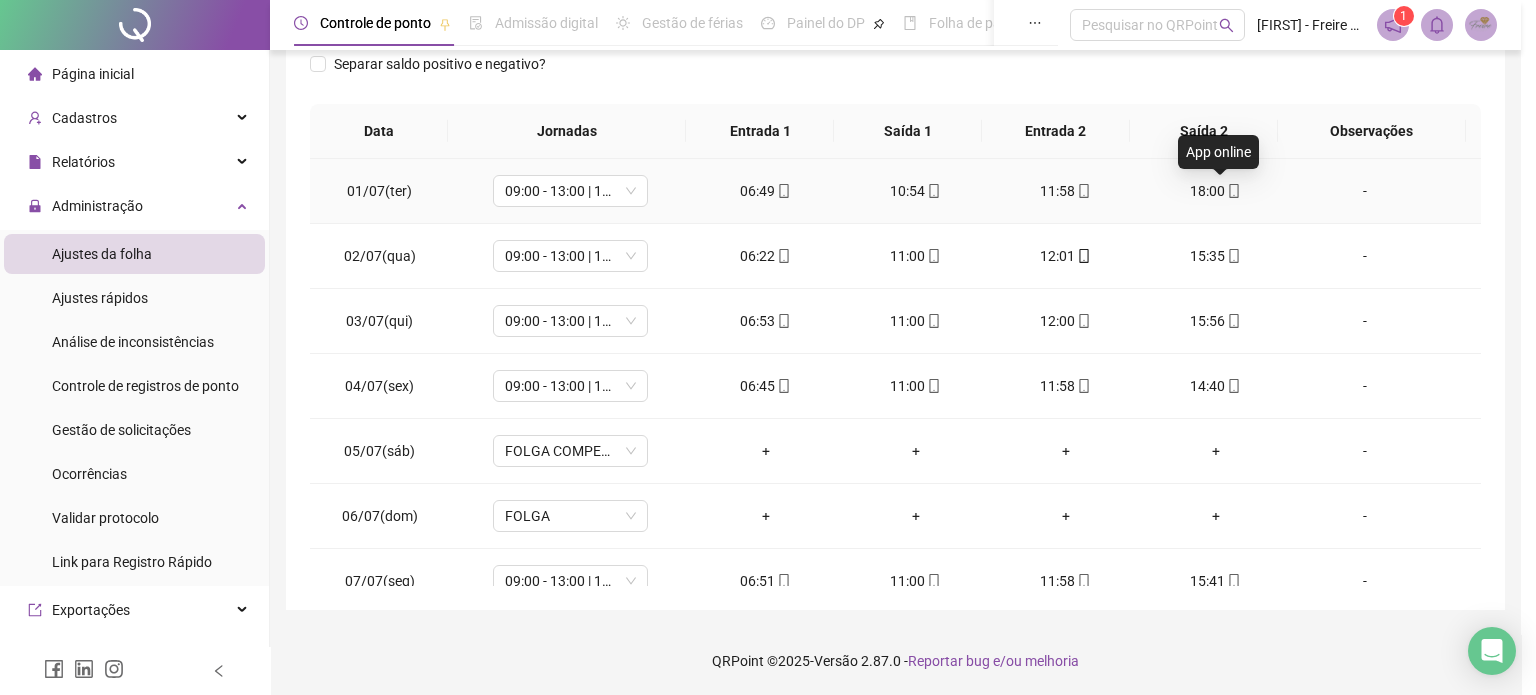 type on "**********" 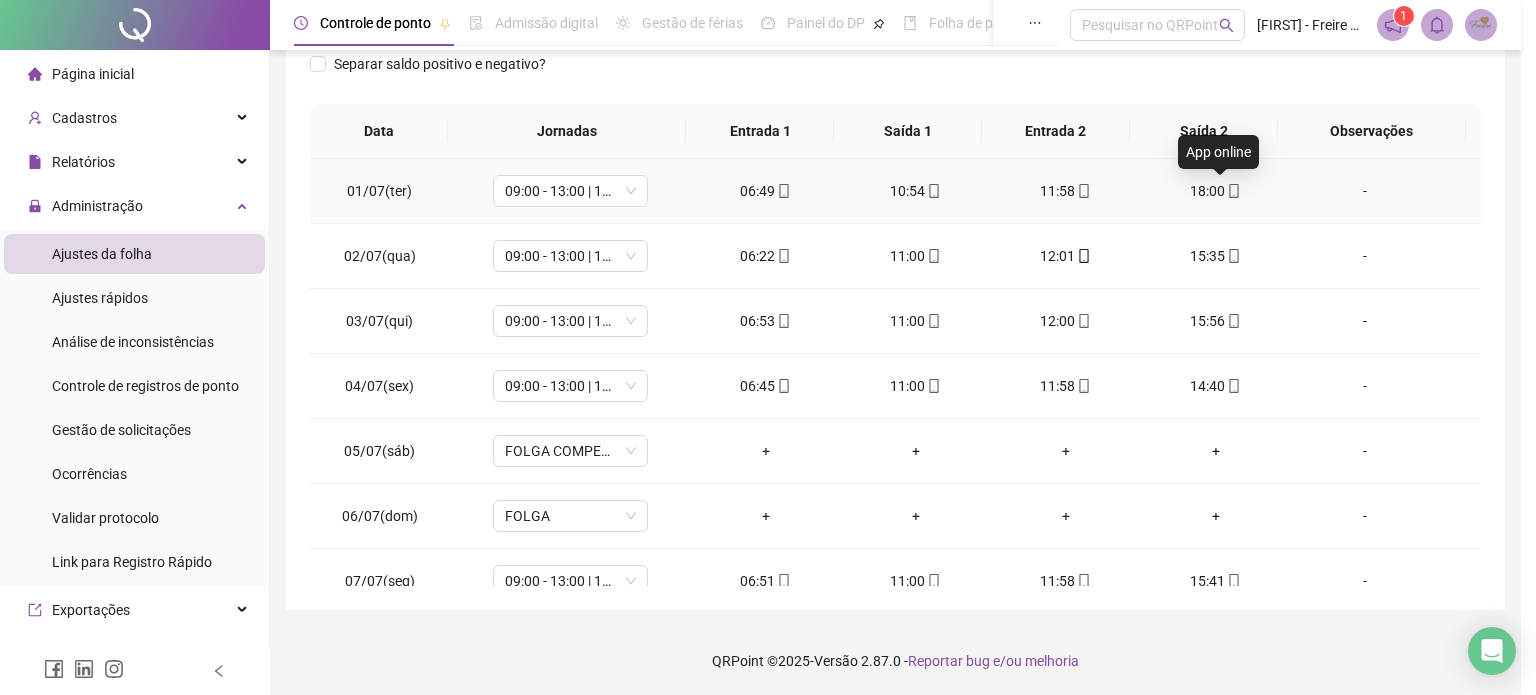 type on "**********" 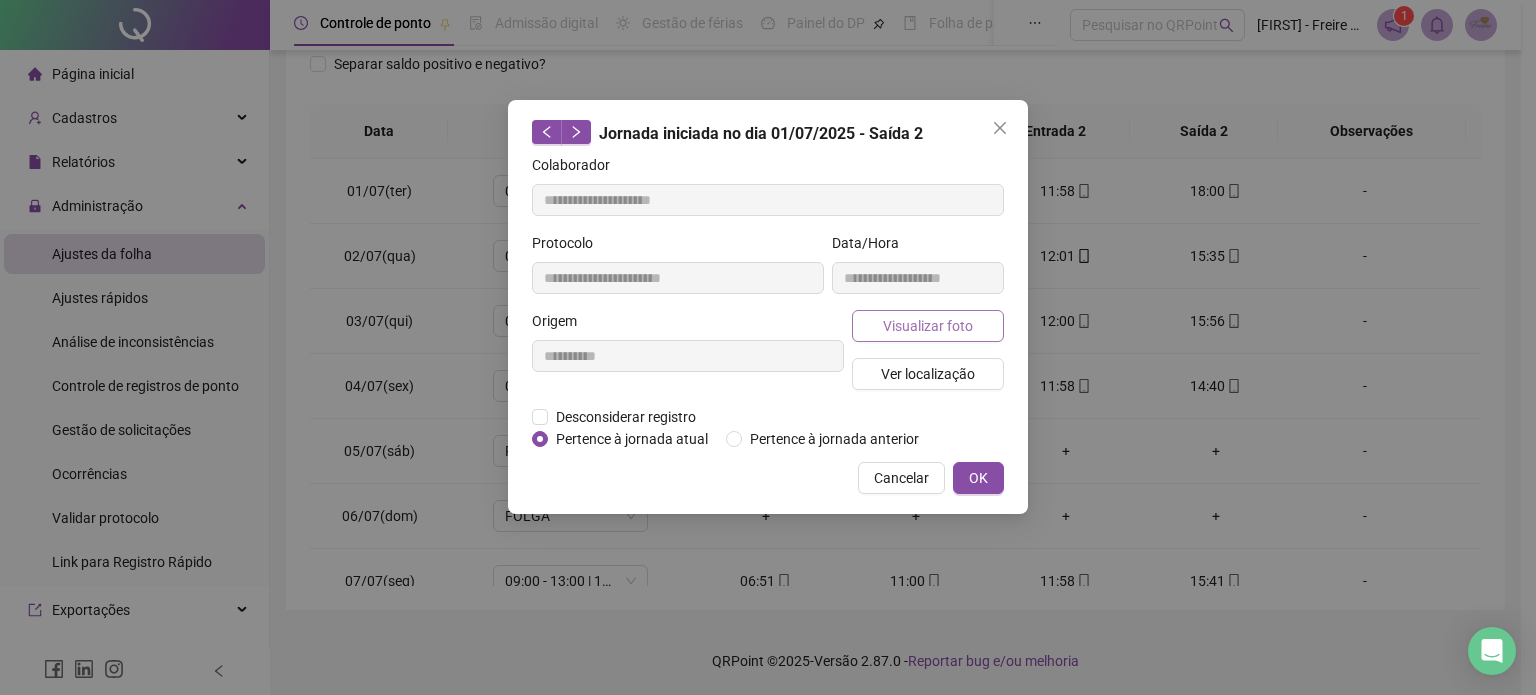 click on "Visualizar foto" at bounding box center (928, 326) 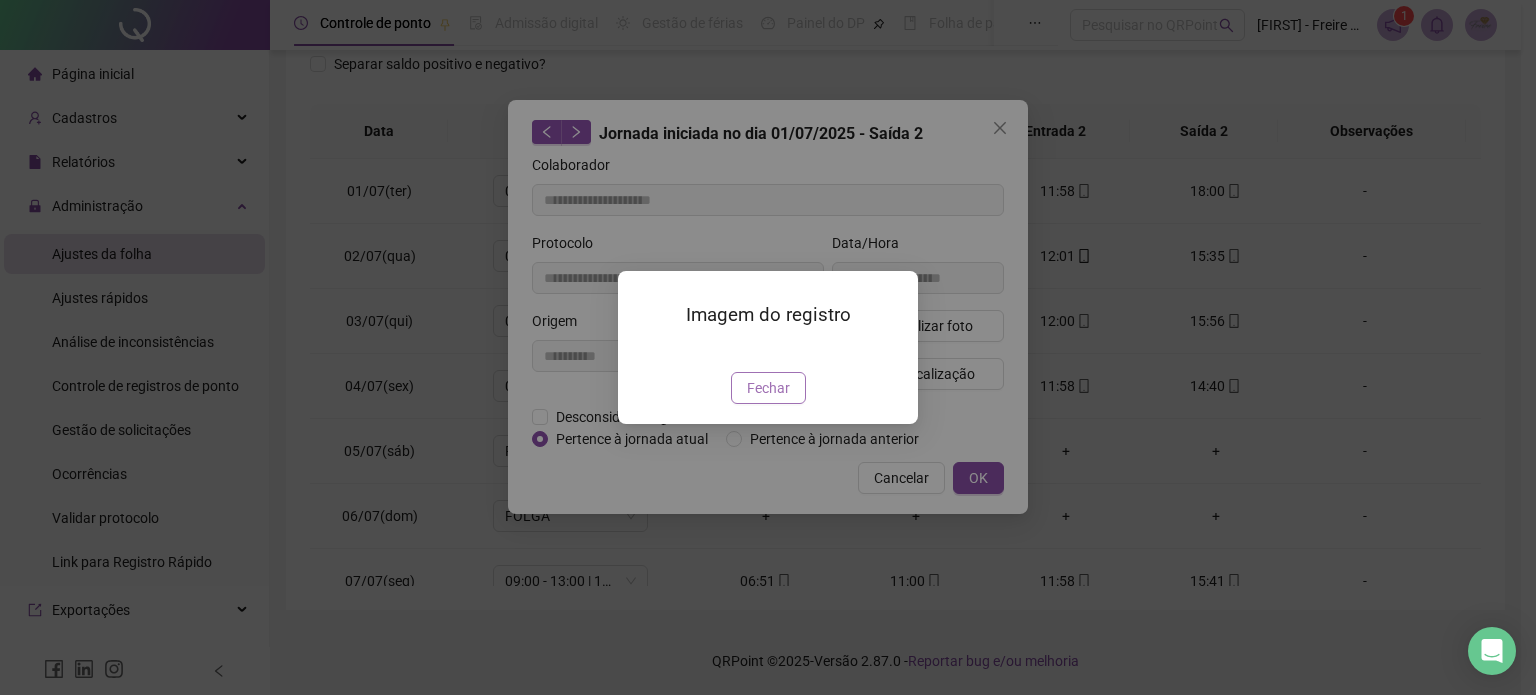 click on "Fechar" at bounding box center (768, 388) 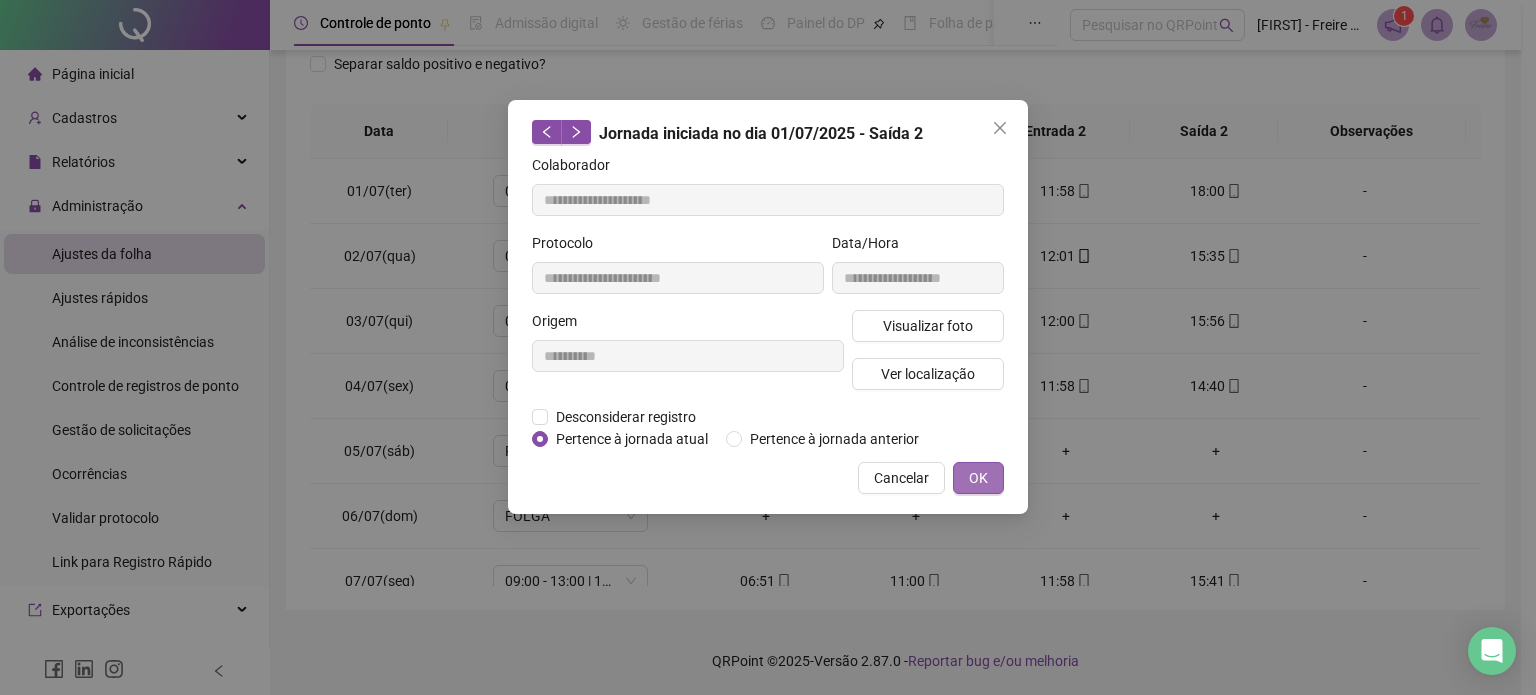 click on "OK" at bounding box center [978, 478] 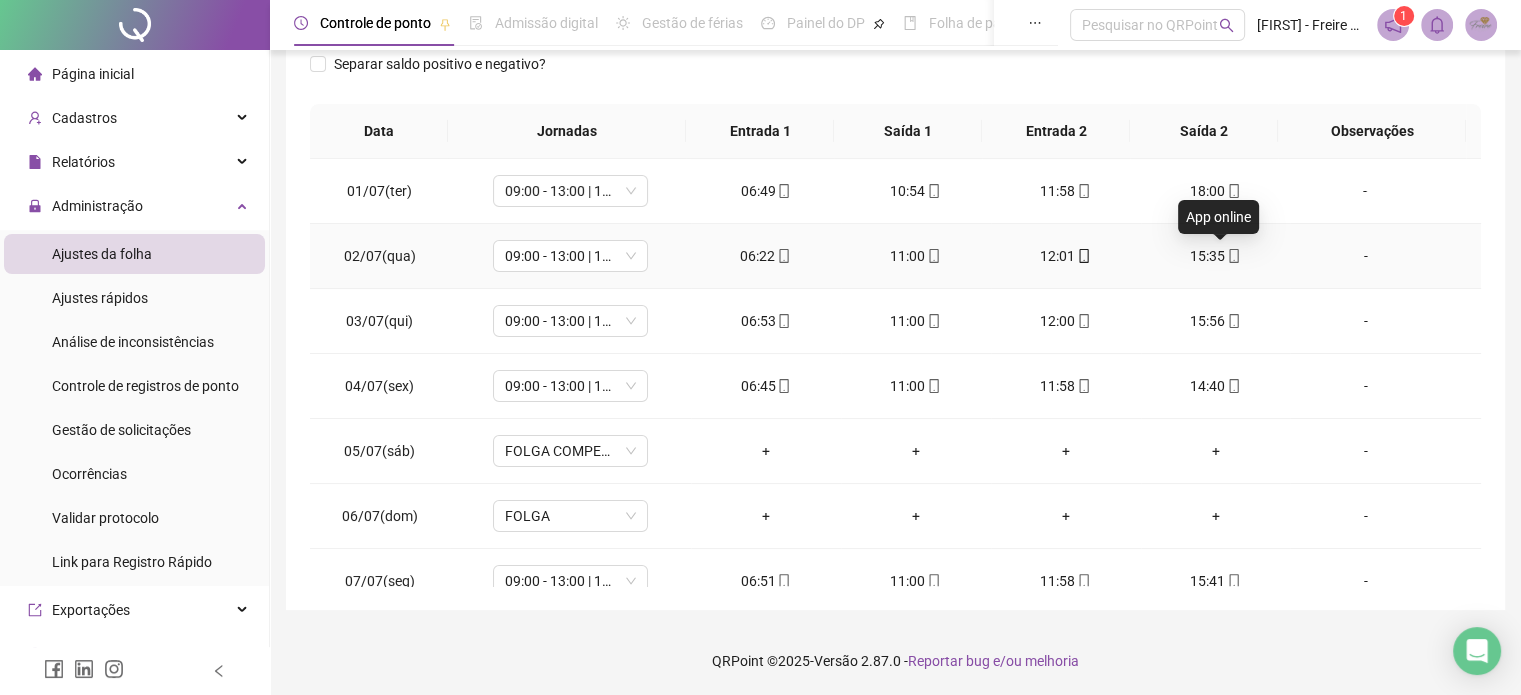 click 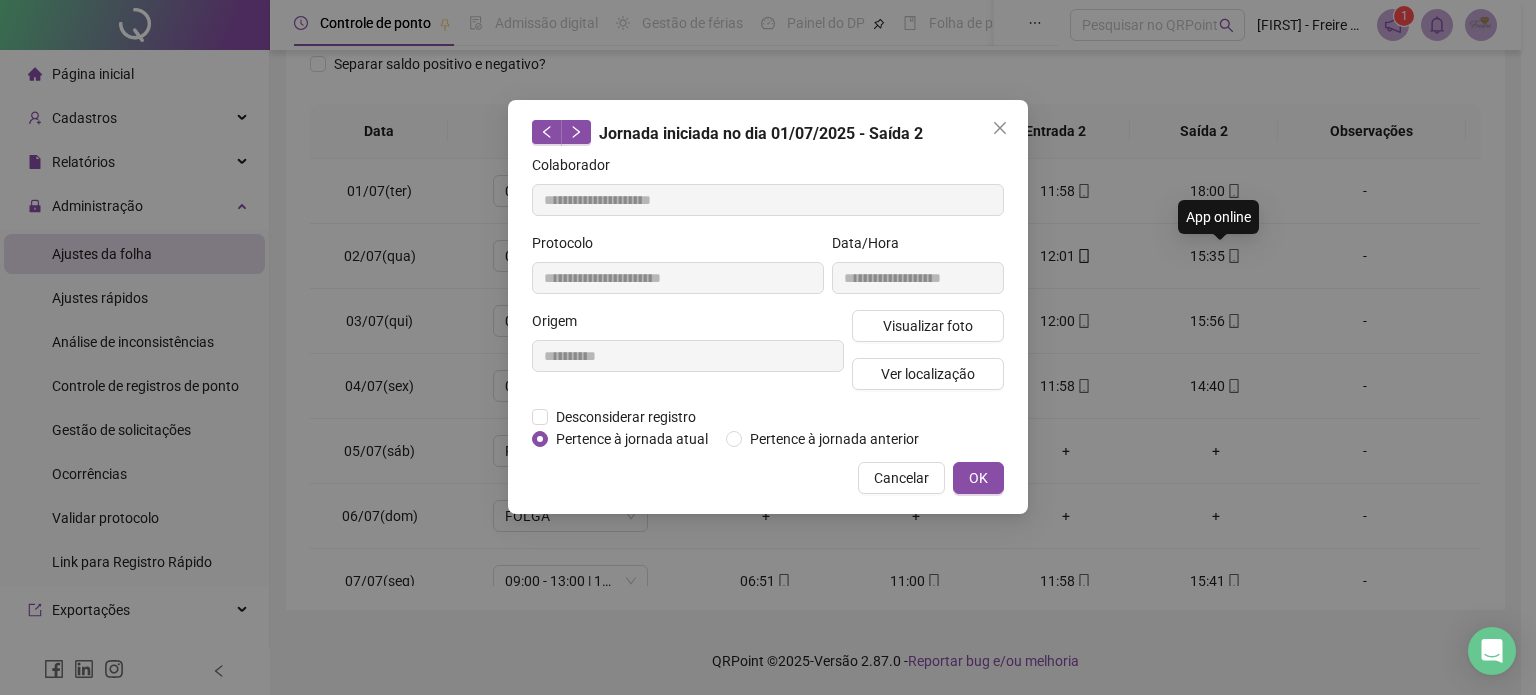 type on "**********" 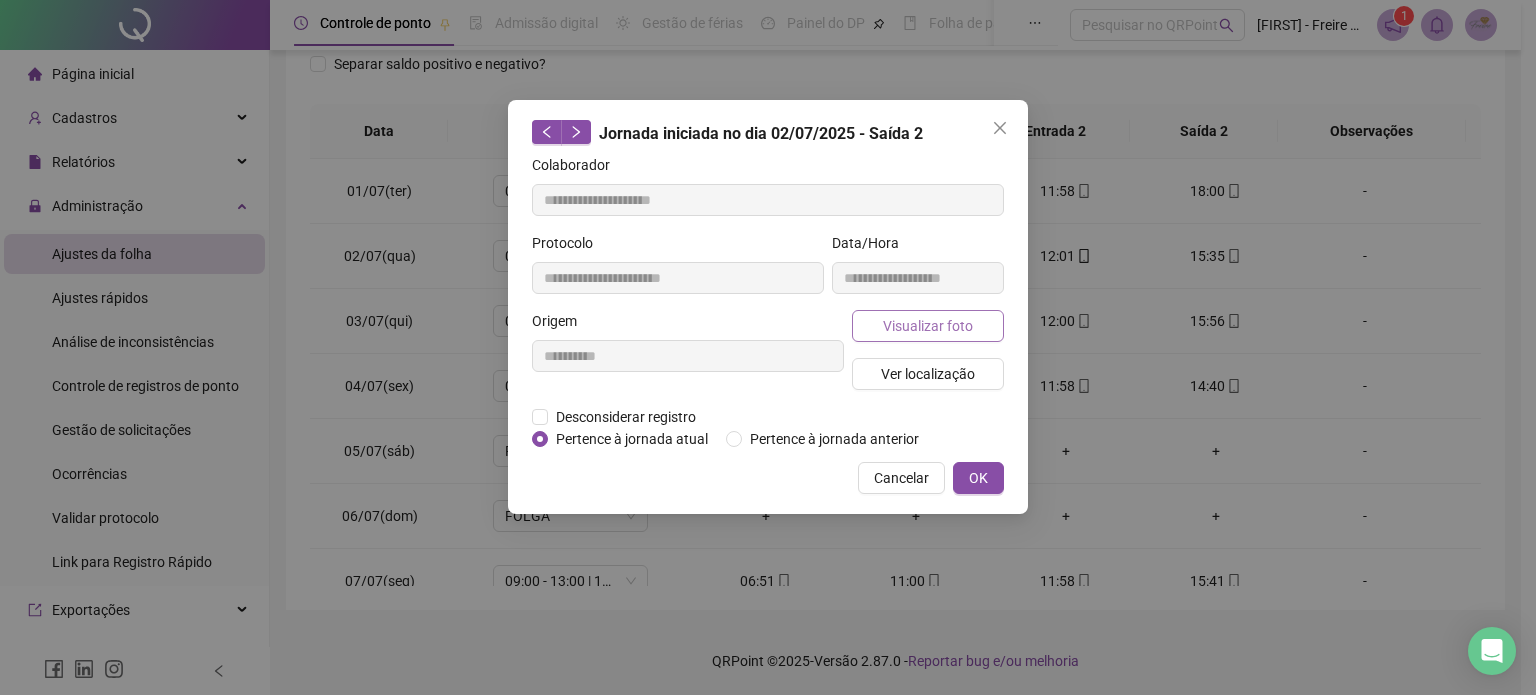 click on "Visualizar foto" at bounding box center [928, 326] 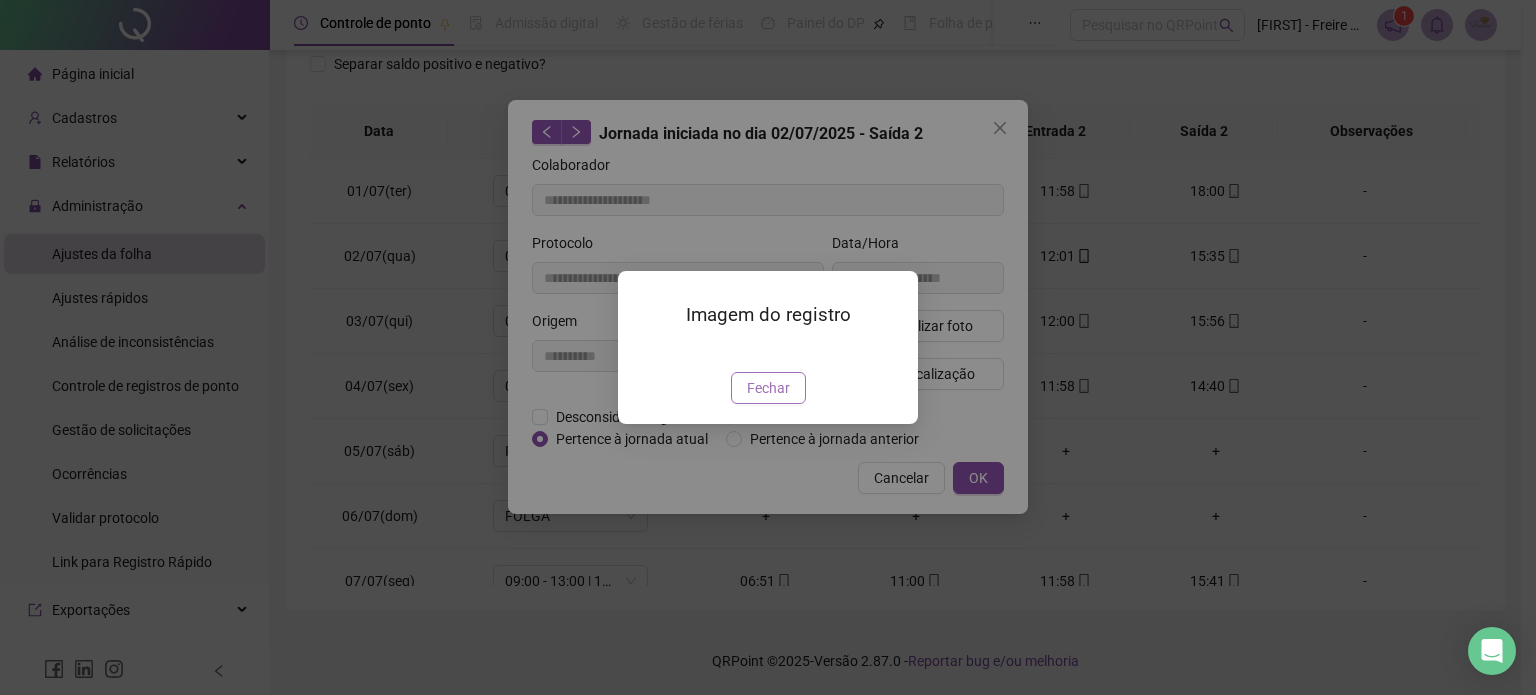 click on "Fechar" at bounding box center (768, 388) 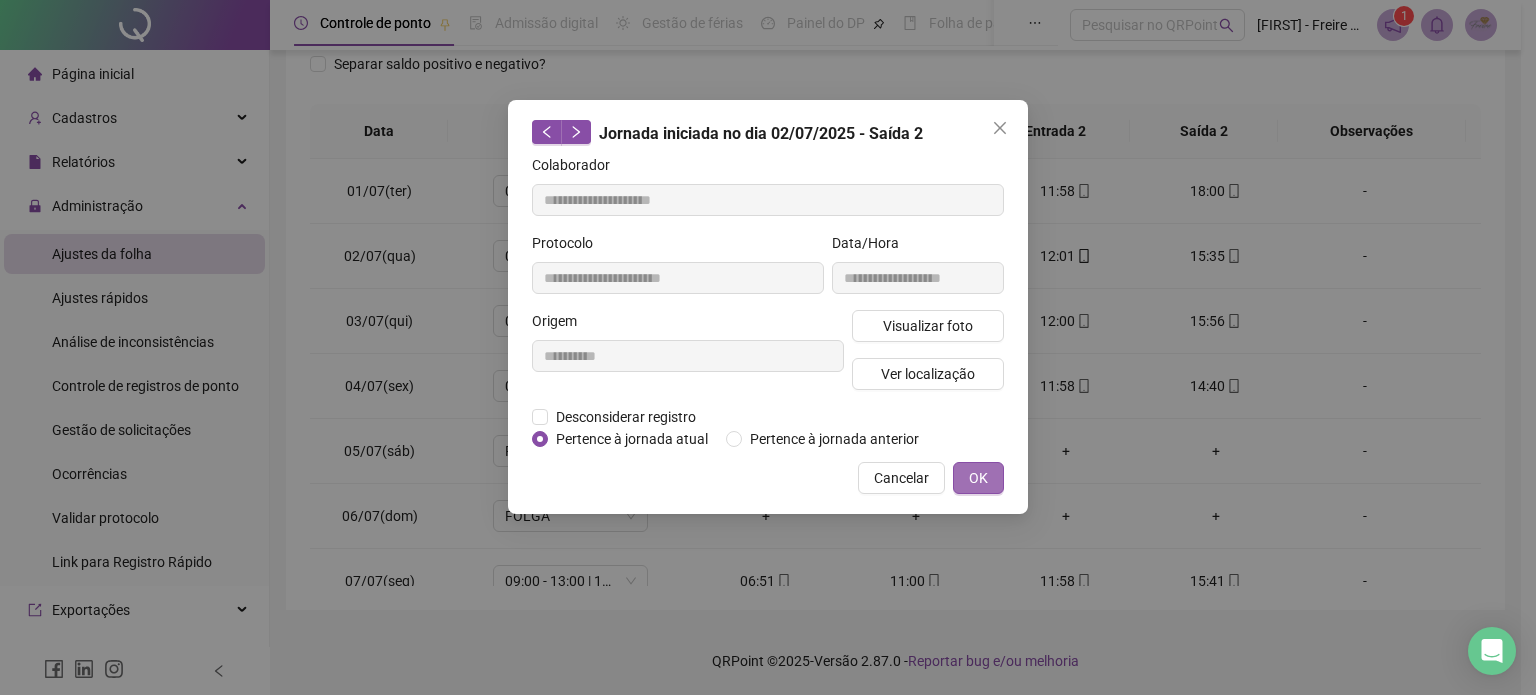click on "OK" at bounding box center (978, 478) 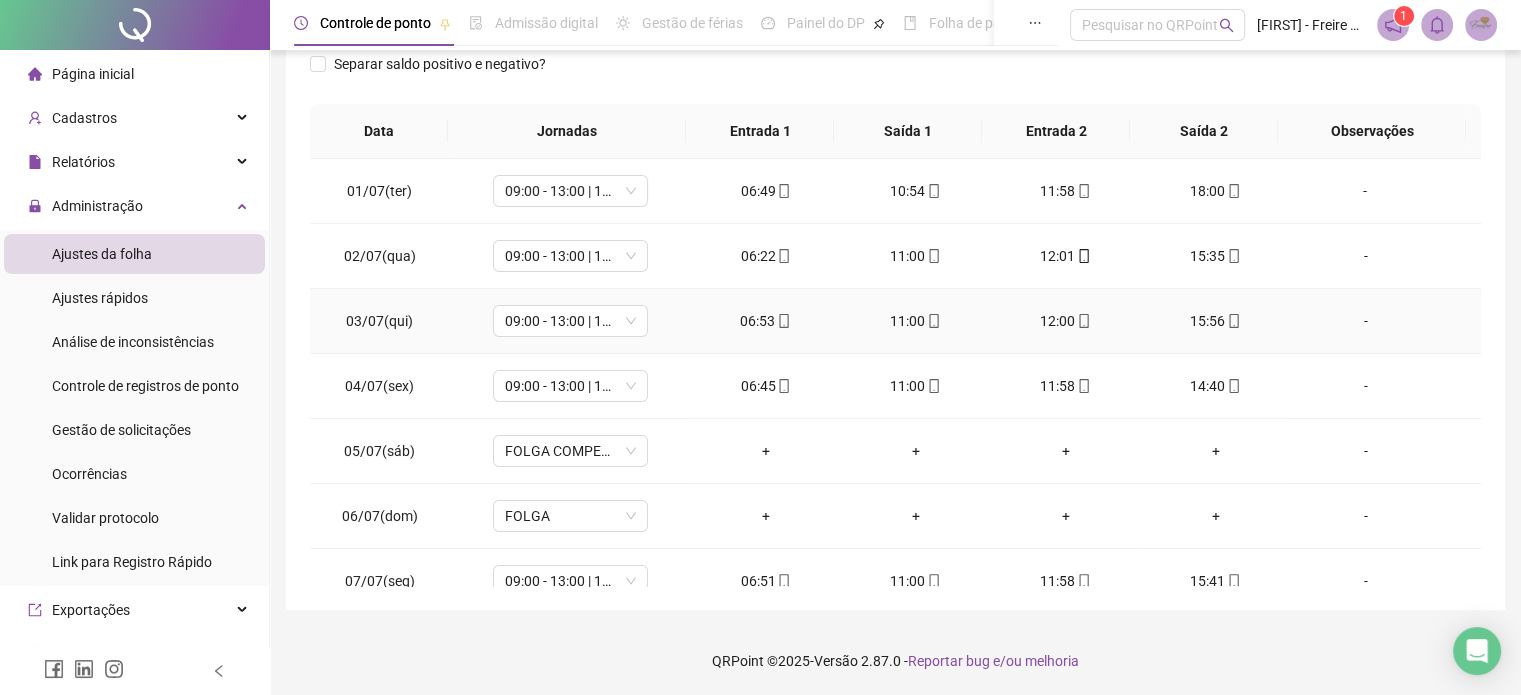 click 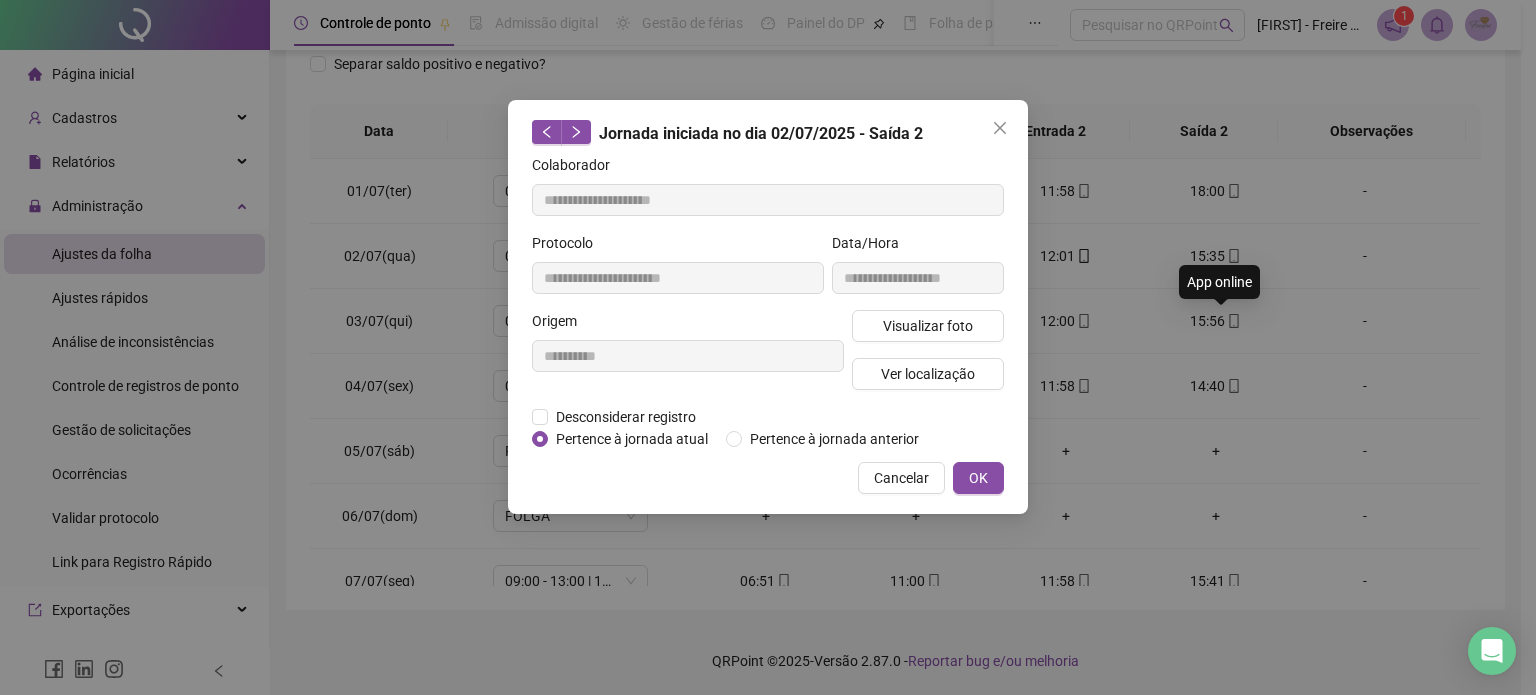 type on "**********" 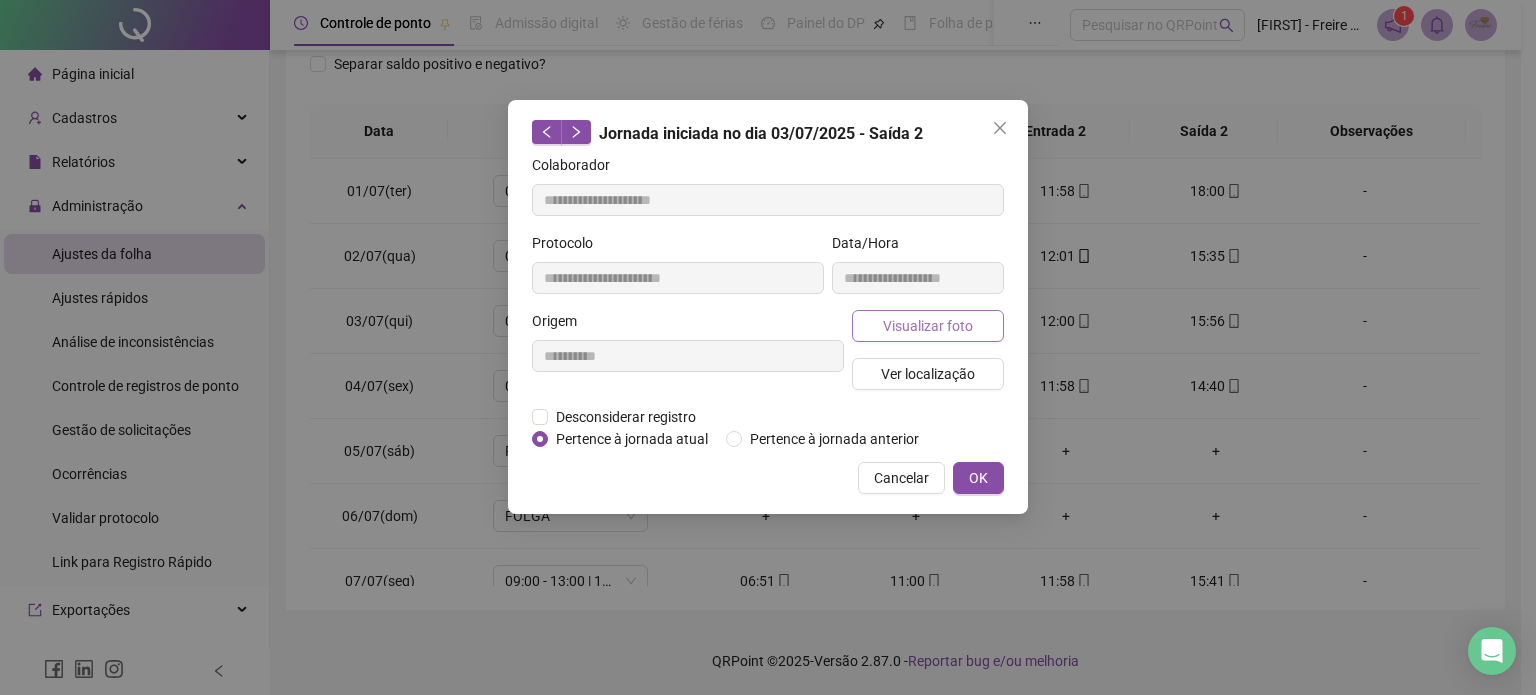 click on "Visualizar foto" at bounding box center [928, 326] 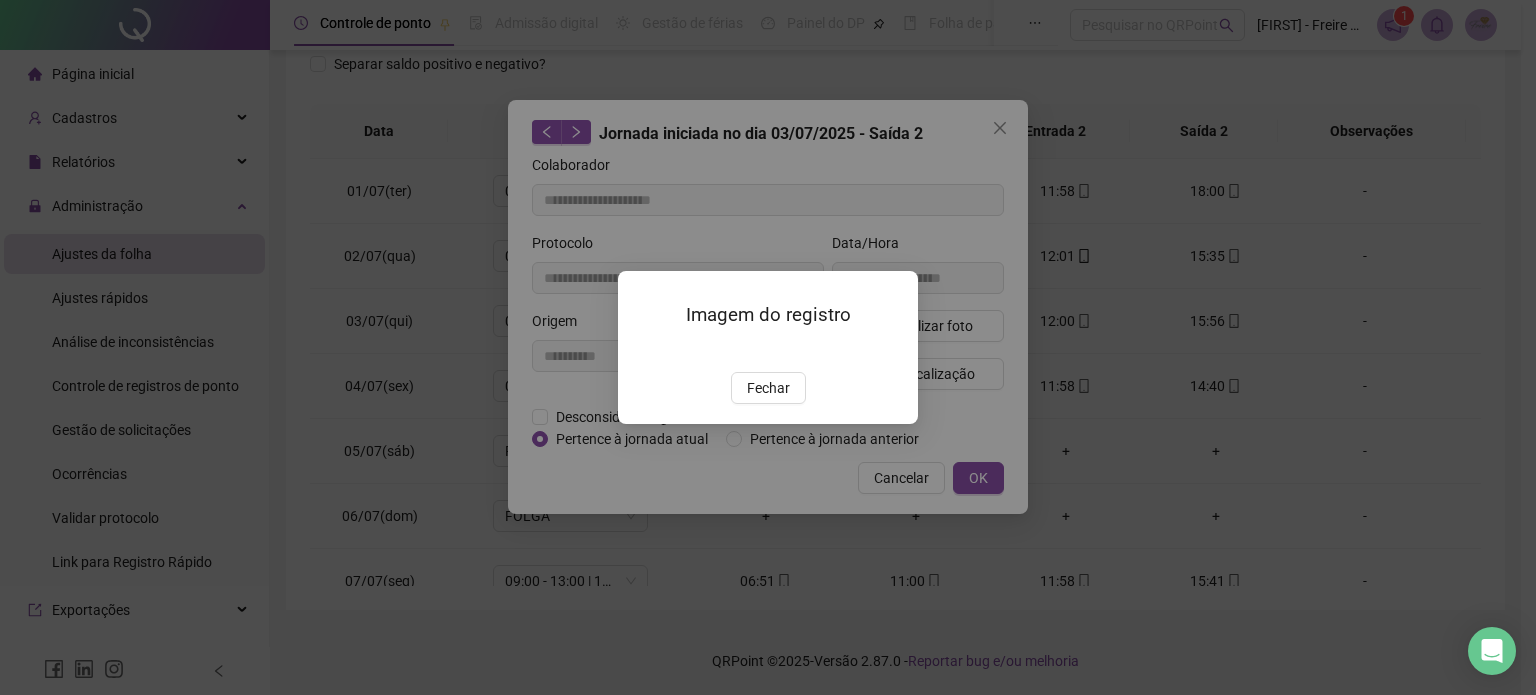 drag, startPoint x: 752, startPoint y: 504, endPoint x: 784, endPoint y: 506, distance: 32.06244 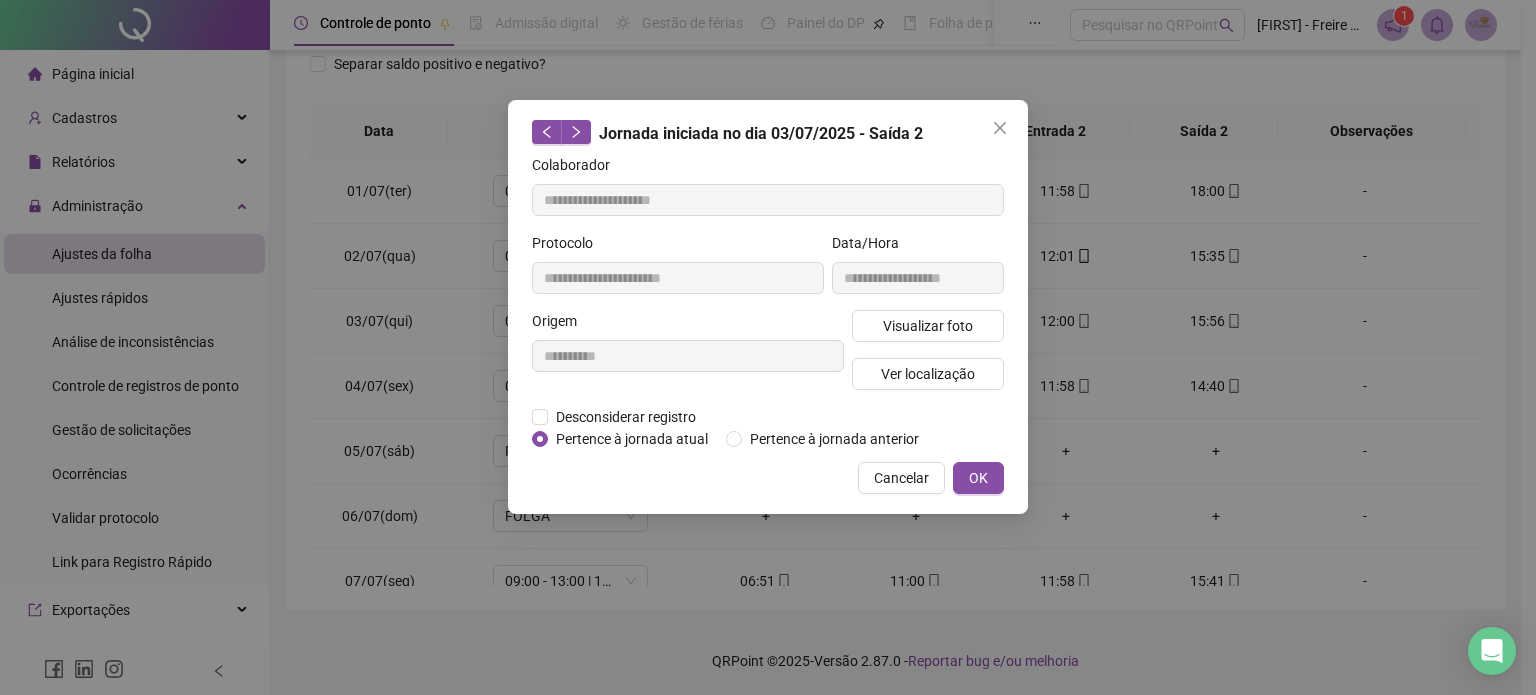 click on "Cancelar OK" at bounding box center (768, 478) 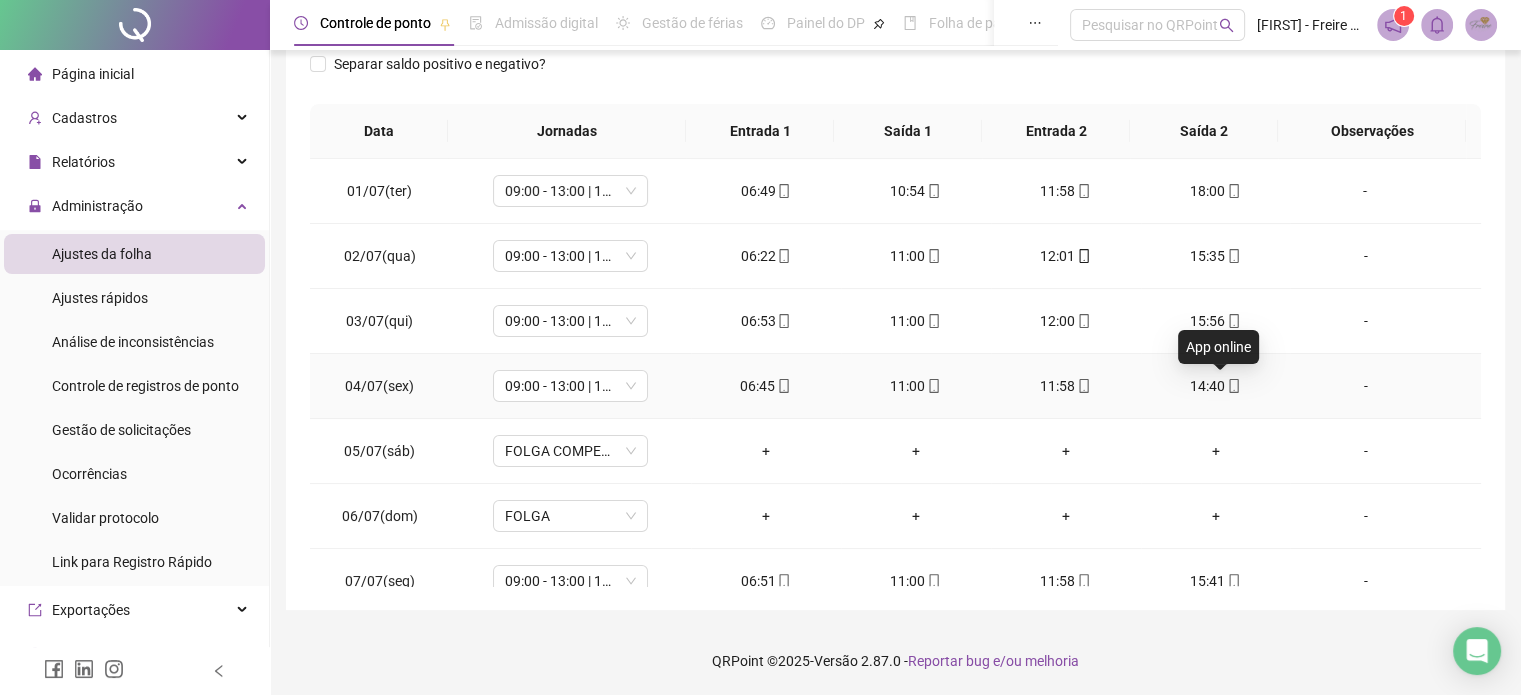 click 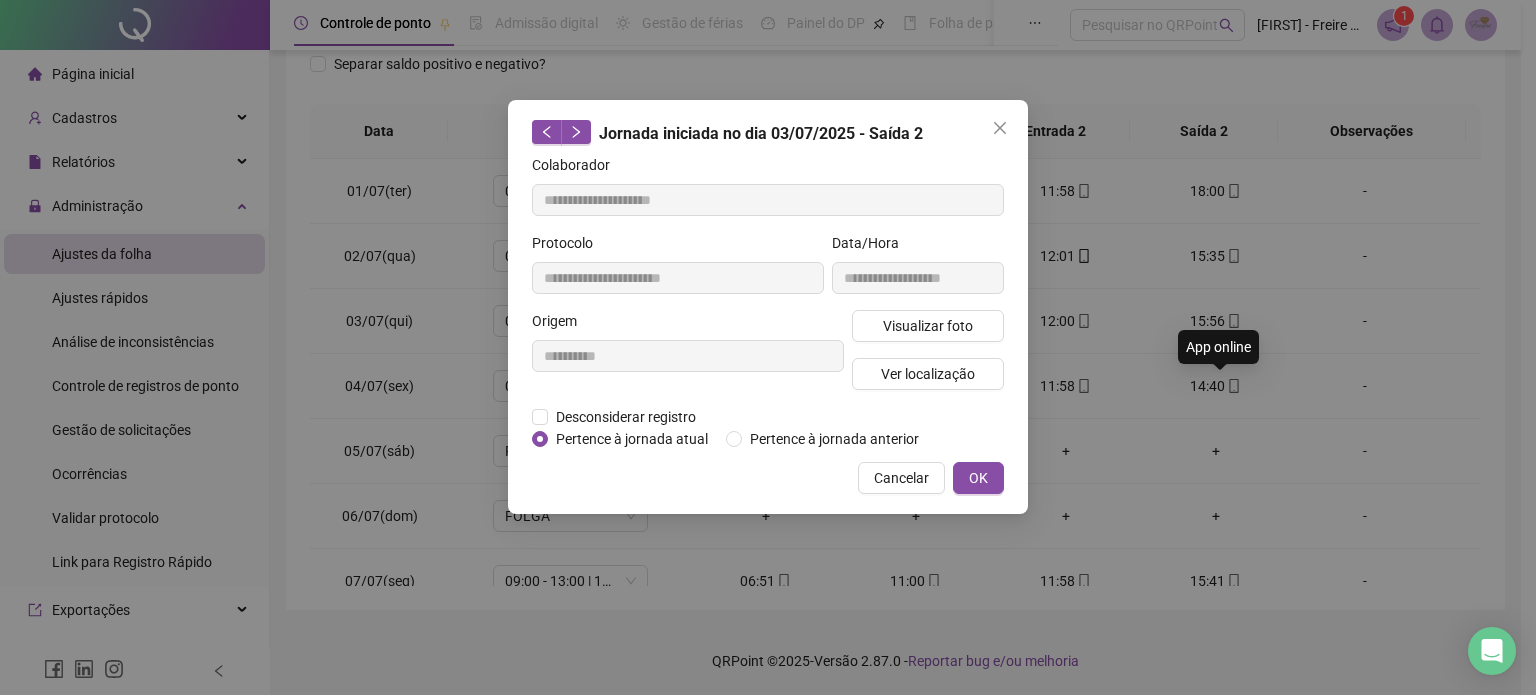 type on "**********" 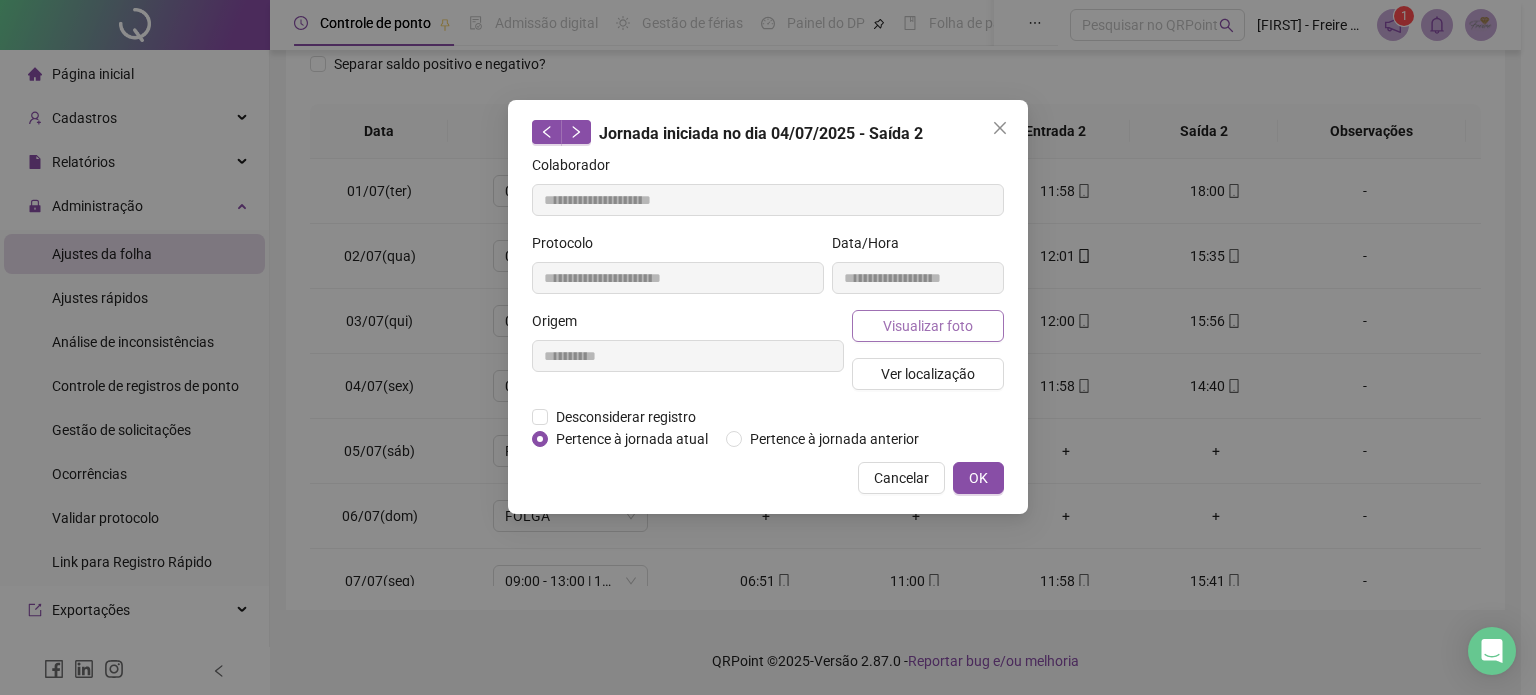 click on "Visualizar foto" at bounding box center (928, 326) 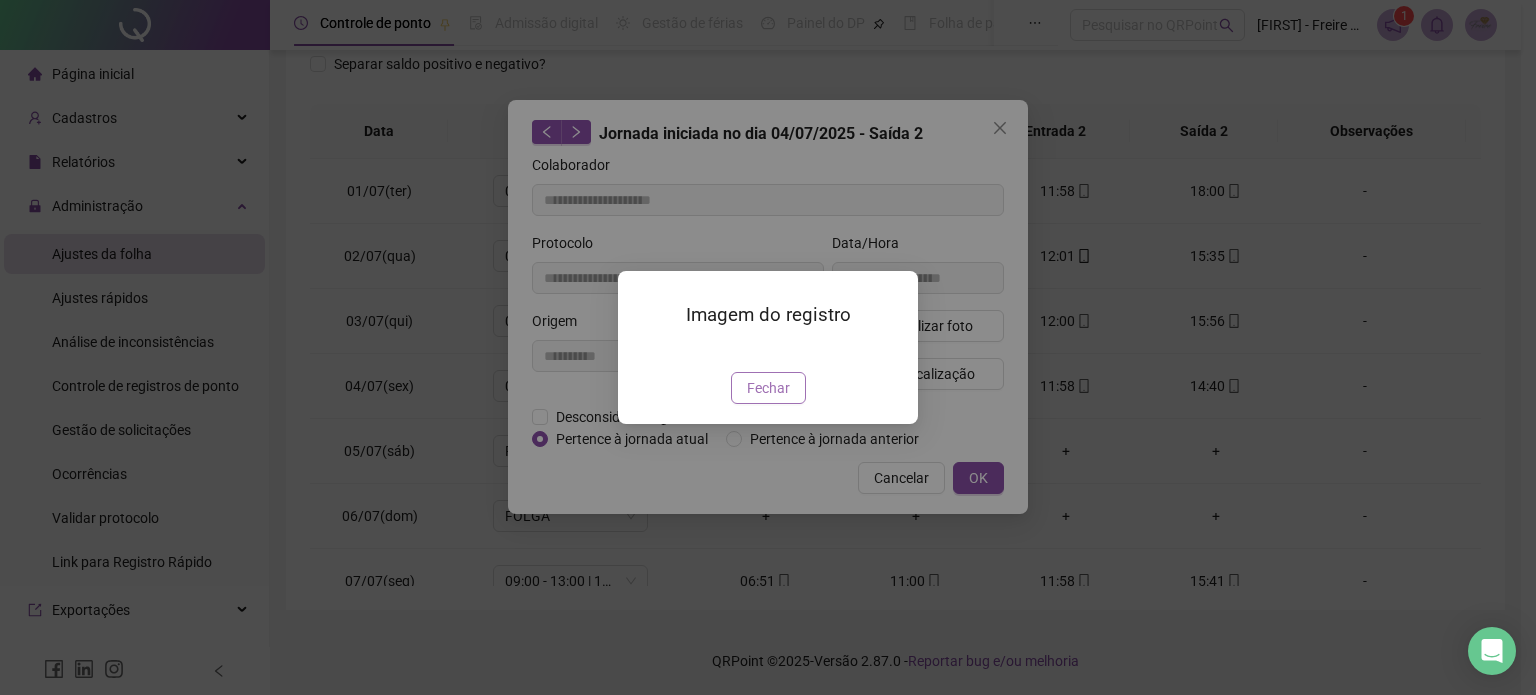click on "Fechar" at bounding box center [768, 388] 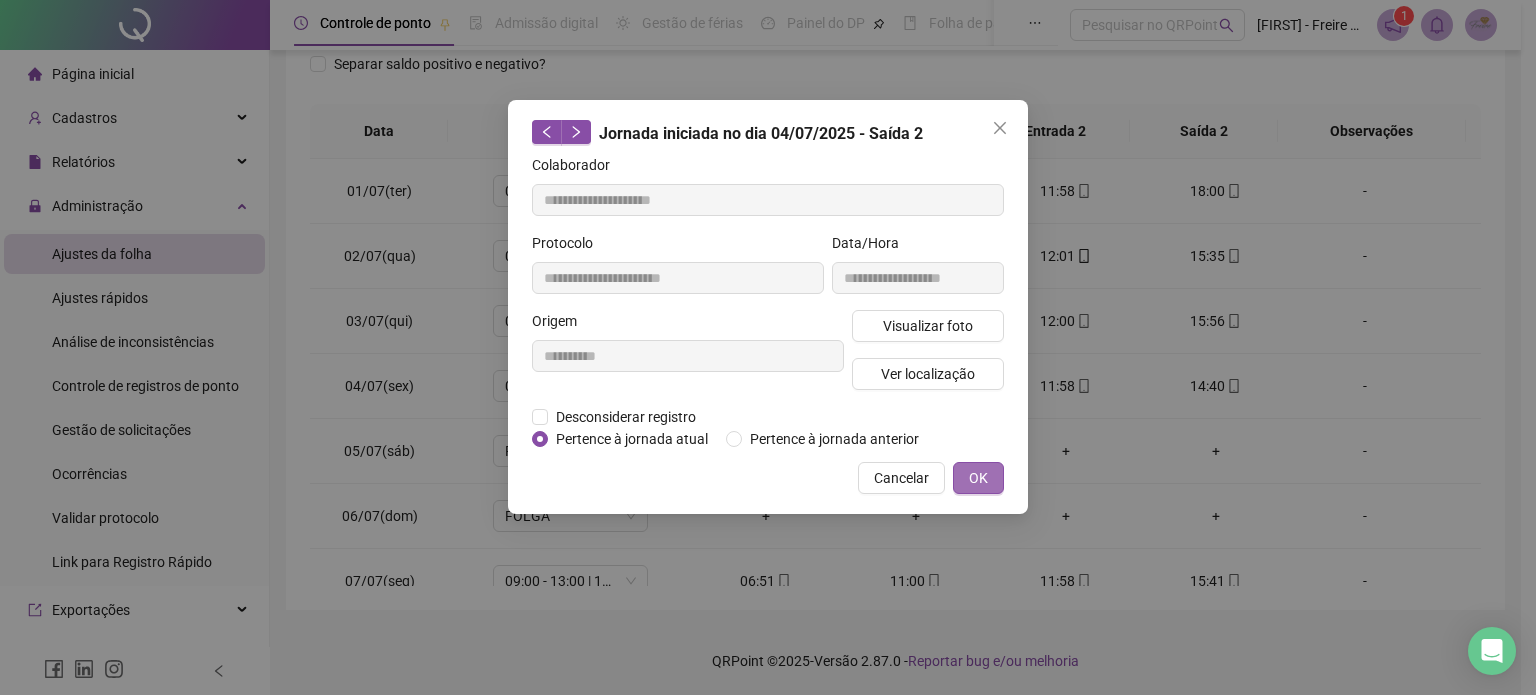 click on "OK" at bounding box center (978, 478) 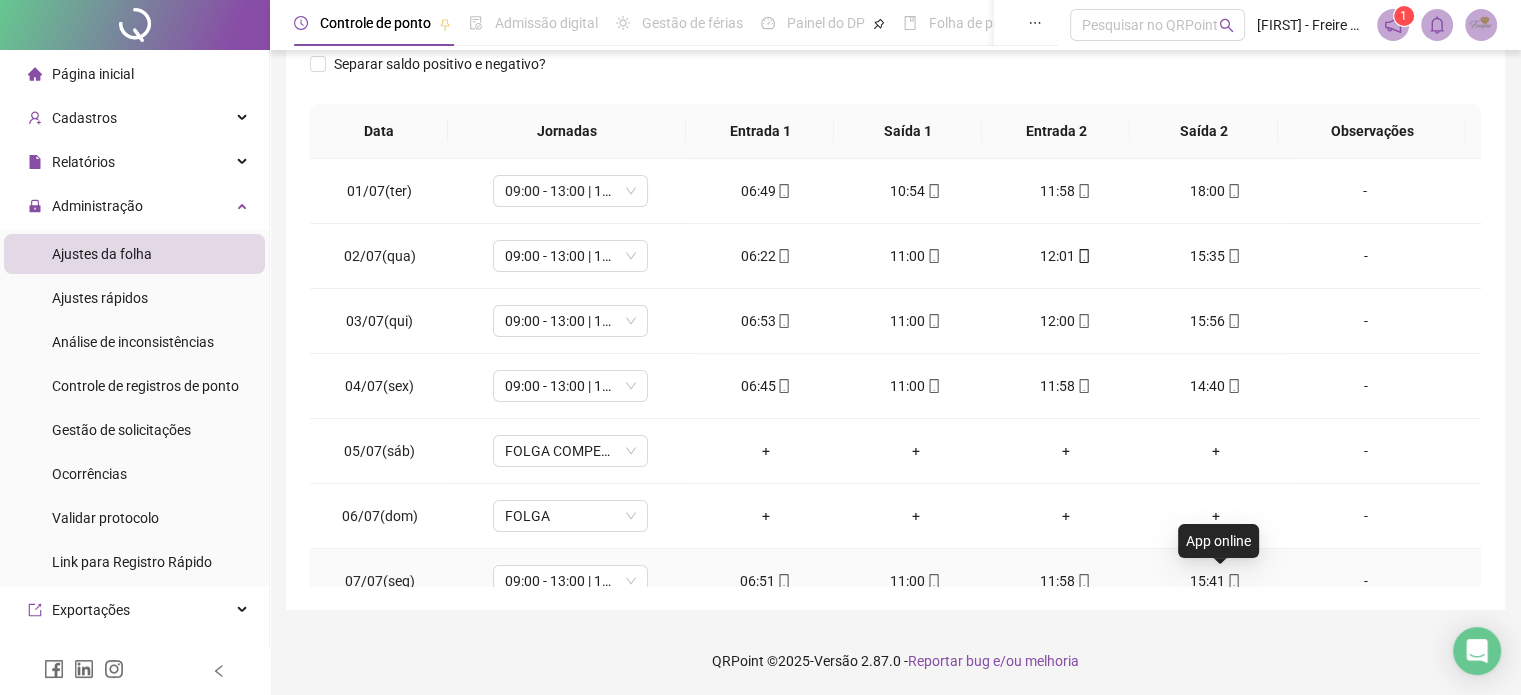 click 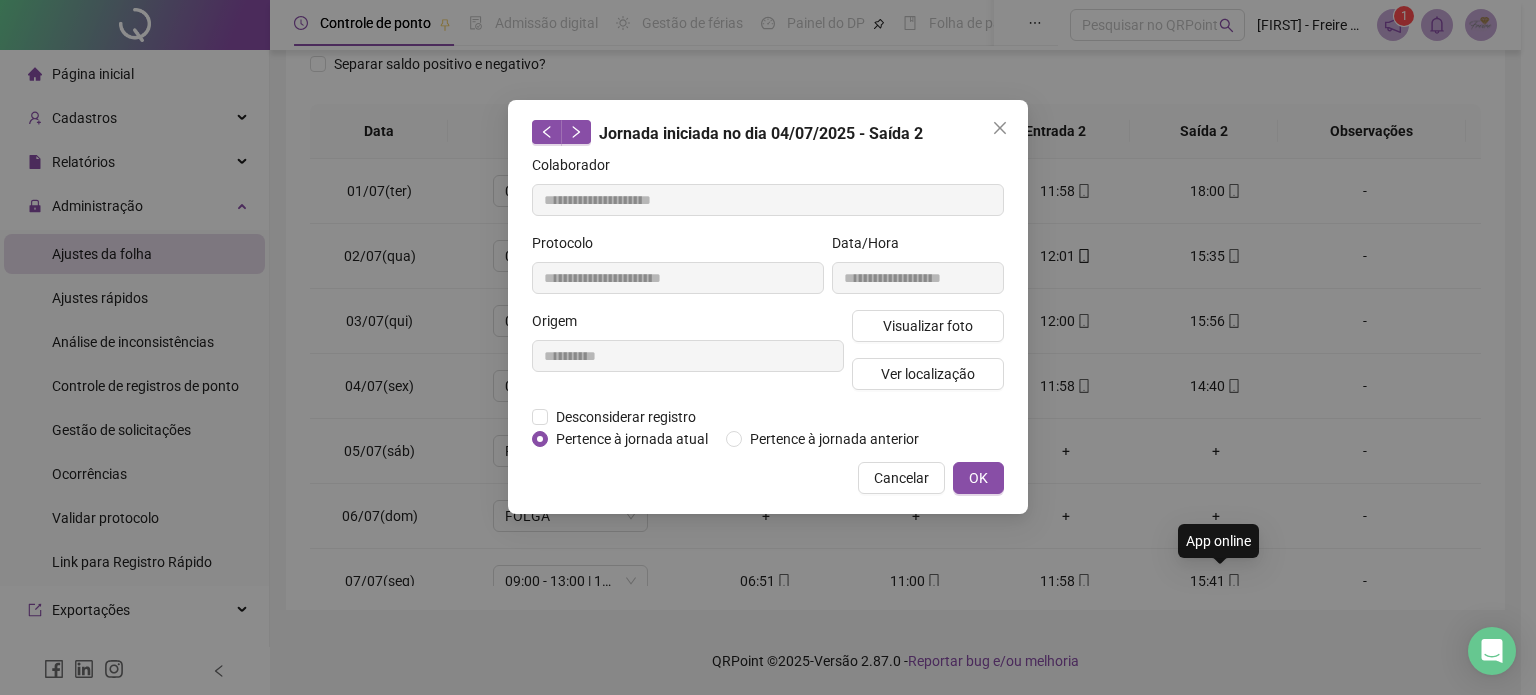 type on "**********" 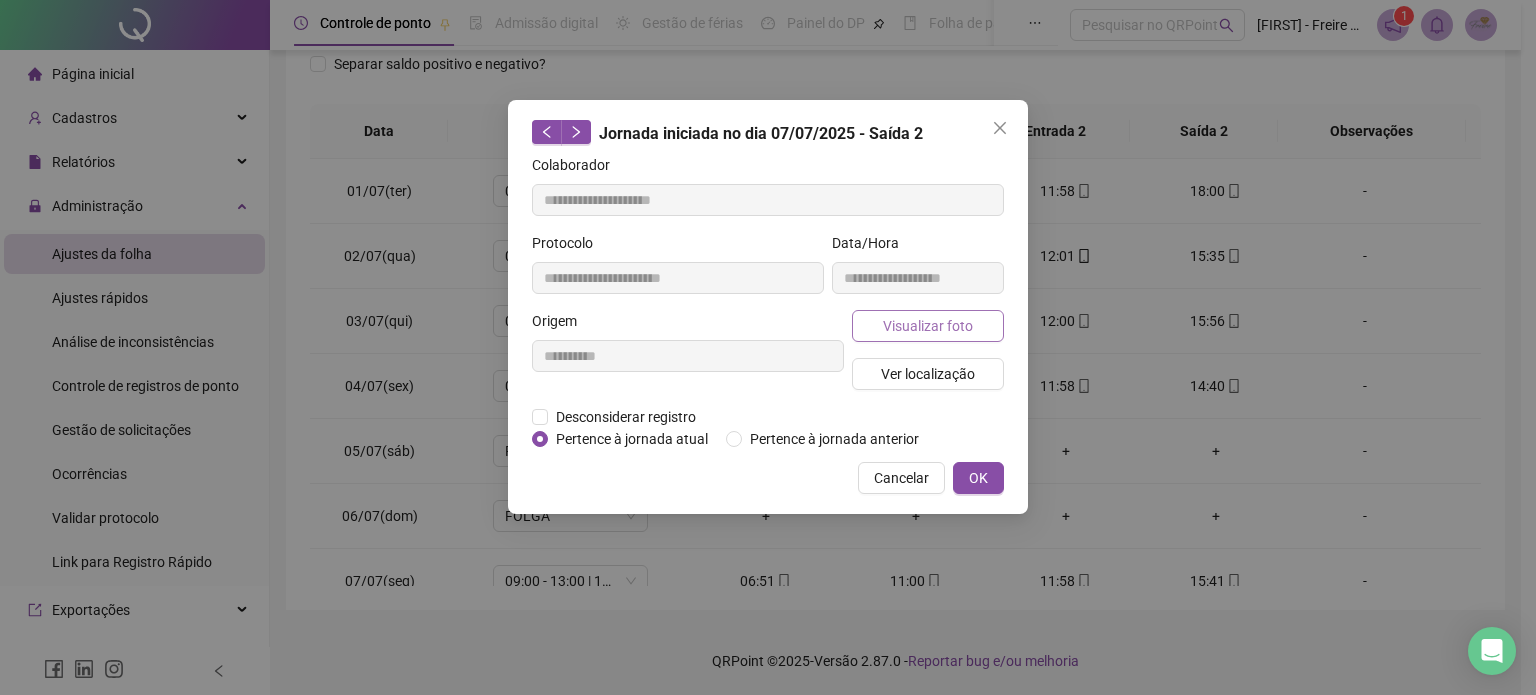 click on "Visualizar foto" at bounding box center [928, 326] 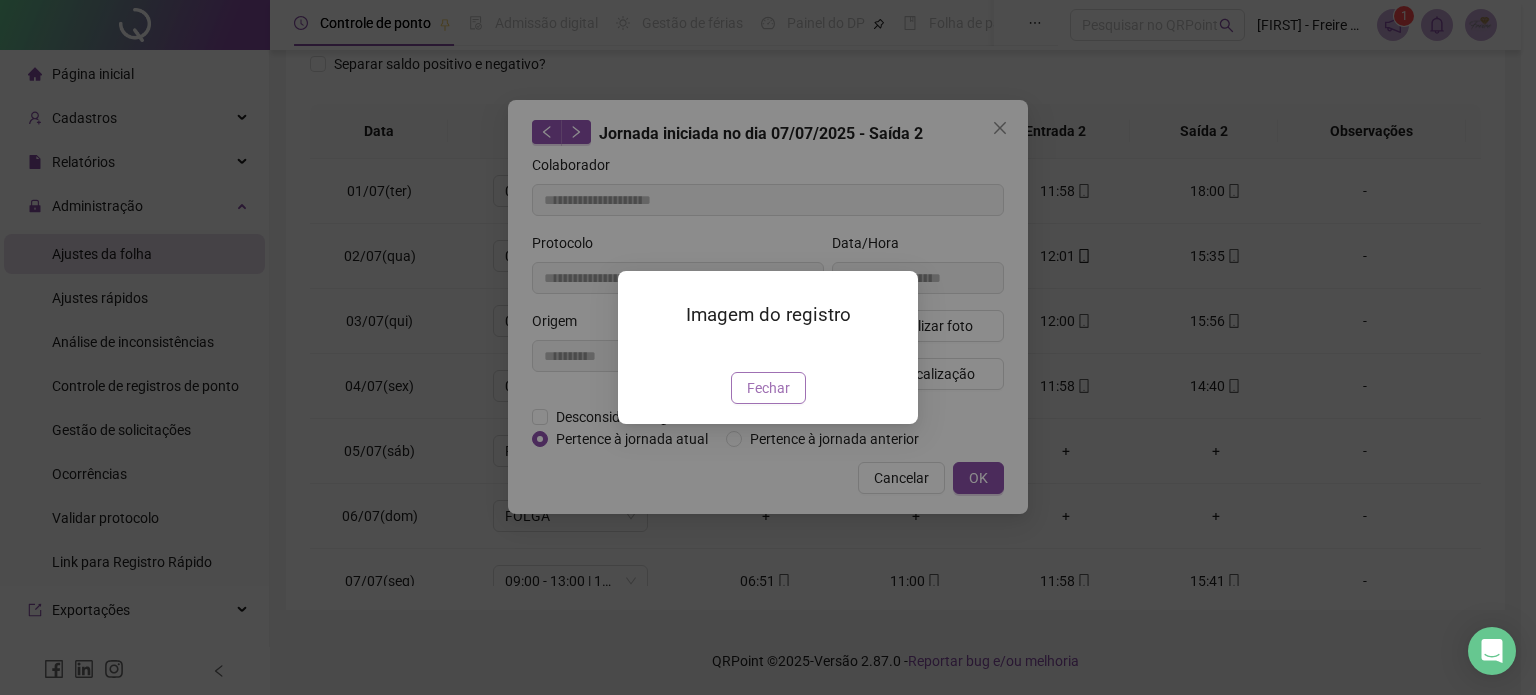 click on "Fechar" at bounding box center [768, 388] 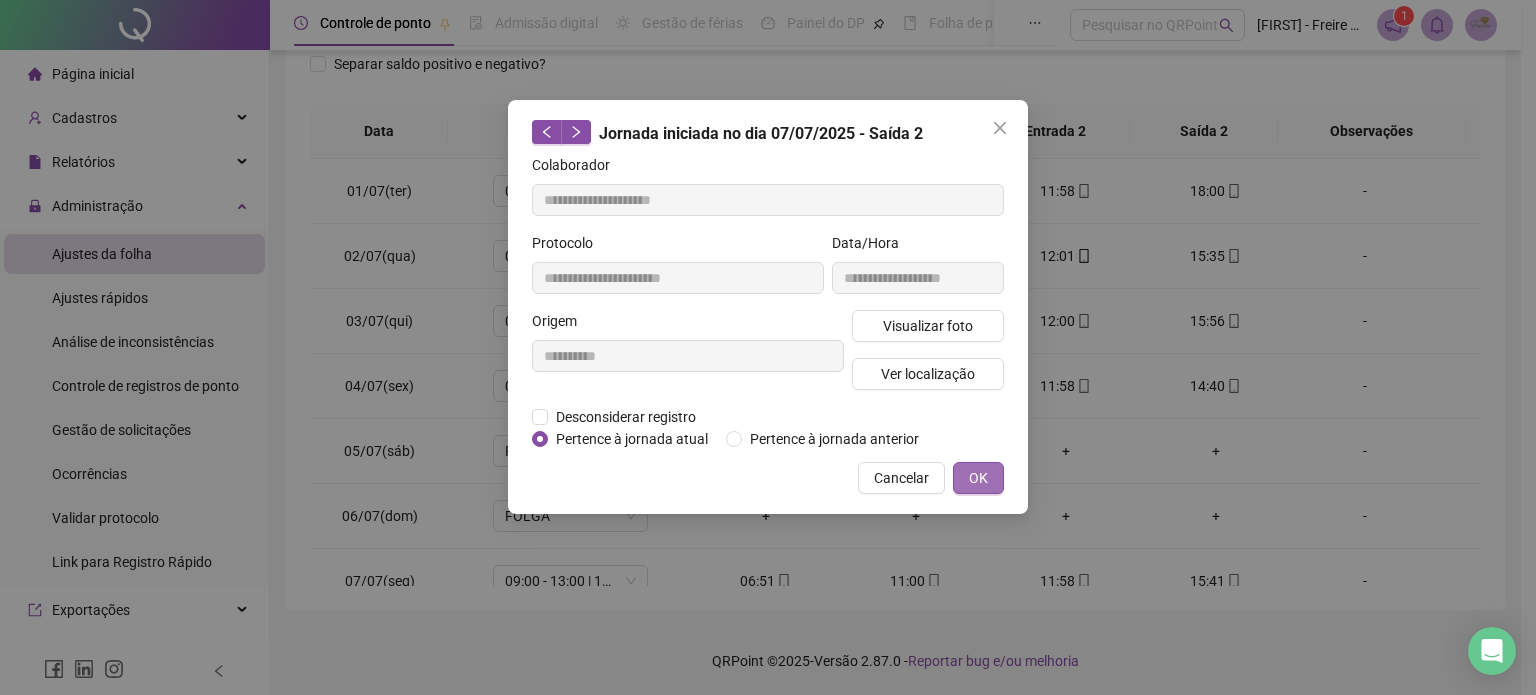 click on "OK" at bounding box center [978, 478] 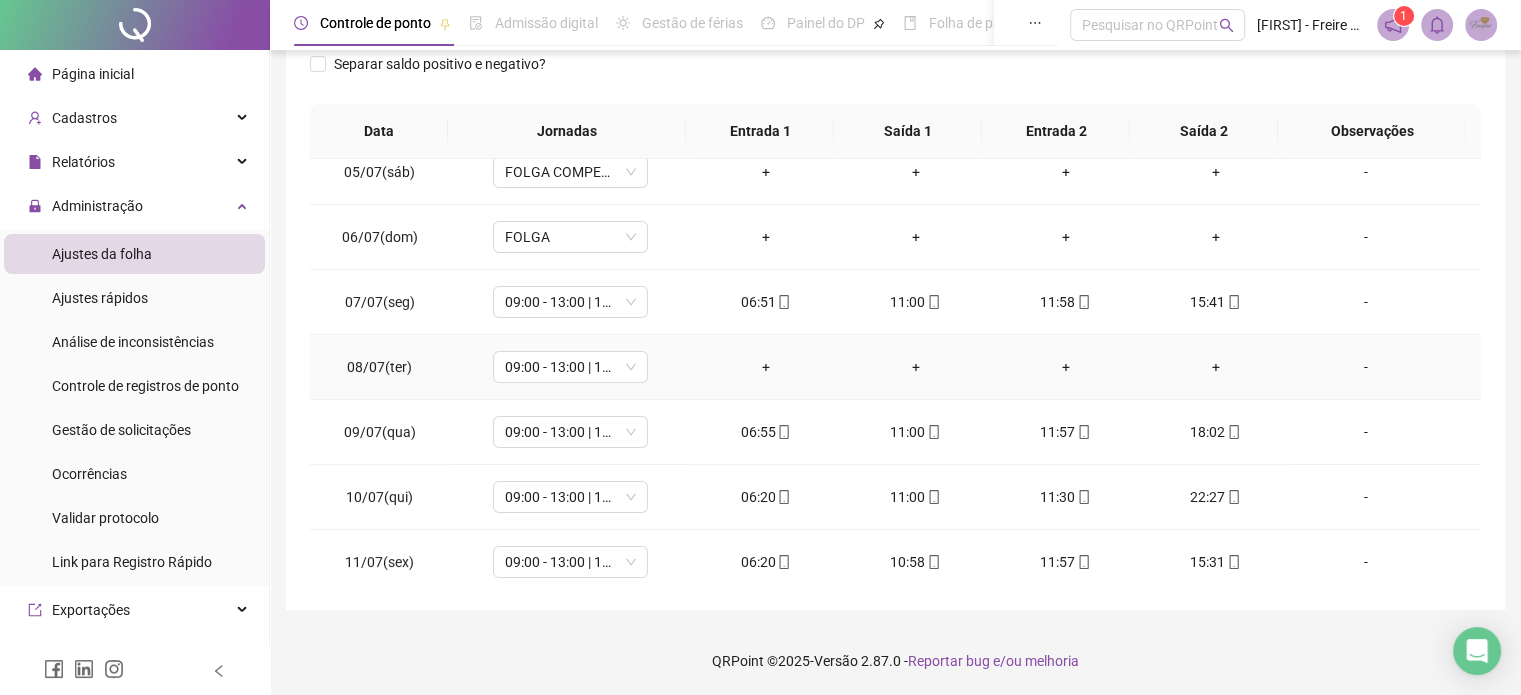 scroll, scrollTop: 285, scrollLeft: 0, axis: vertical 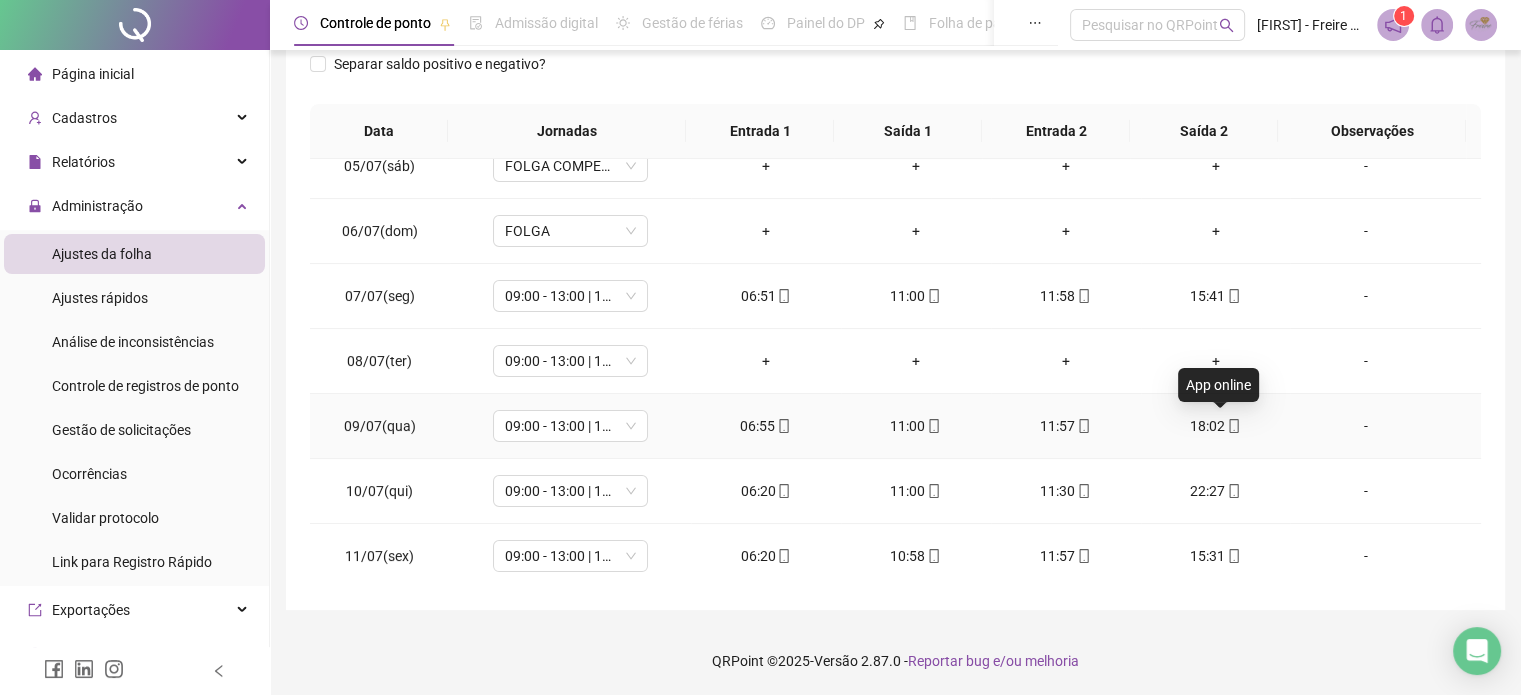 click 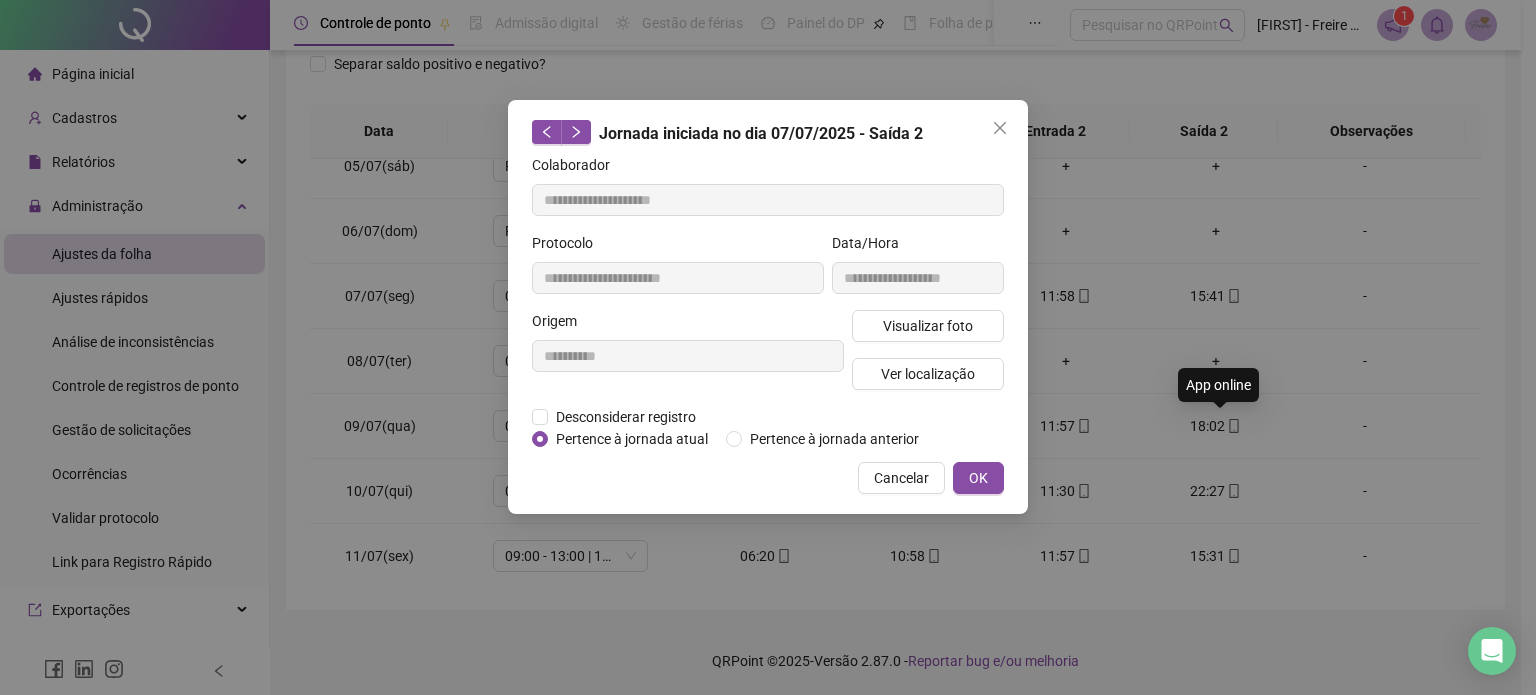 type on "**********" 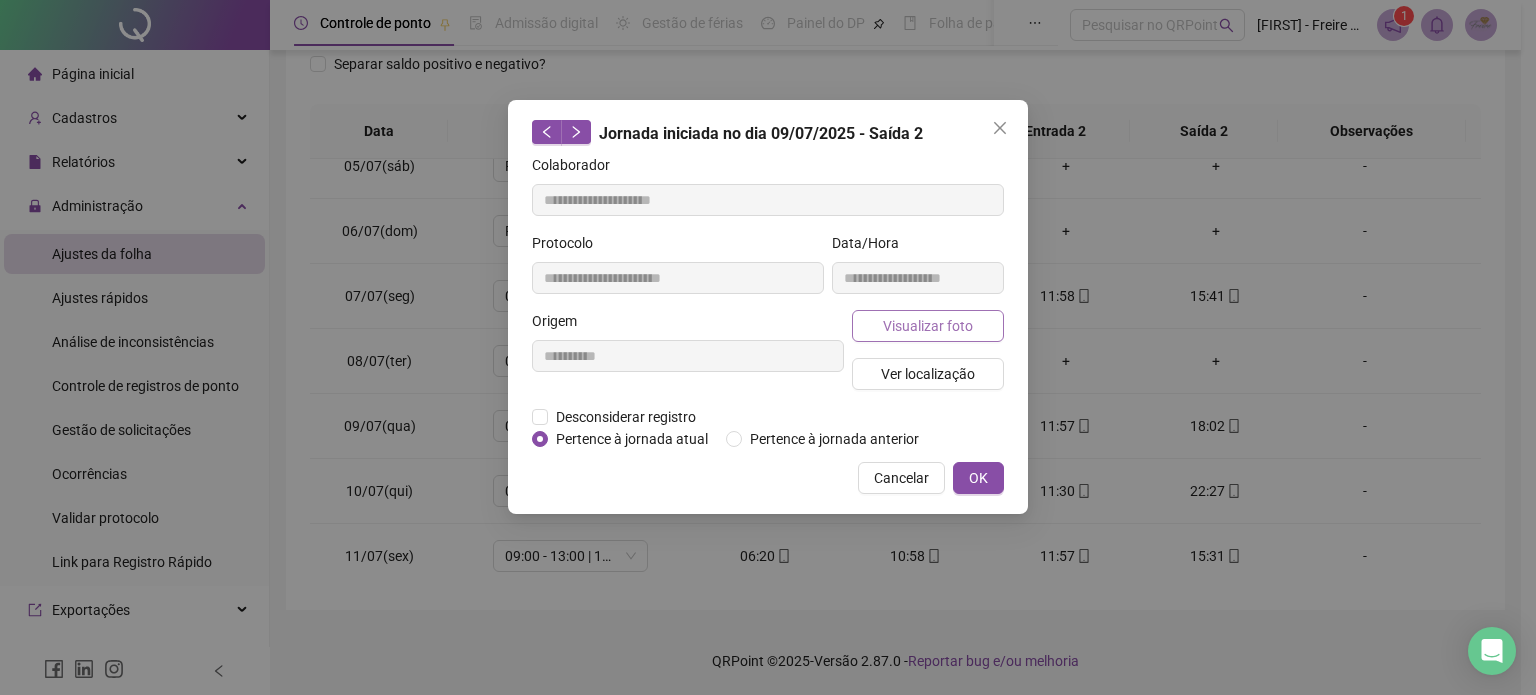 click on "Visualizar foto" at bounding box center [928, 326] 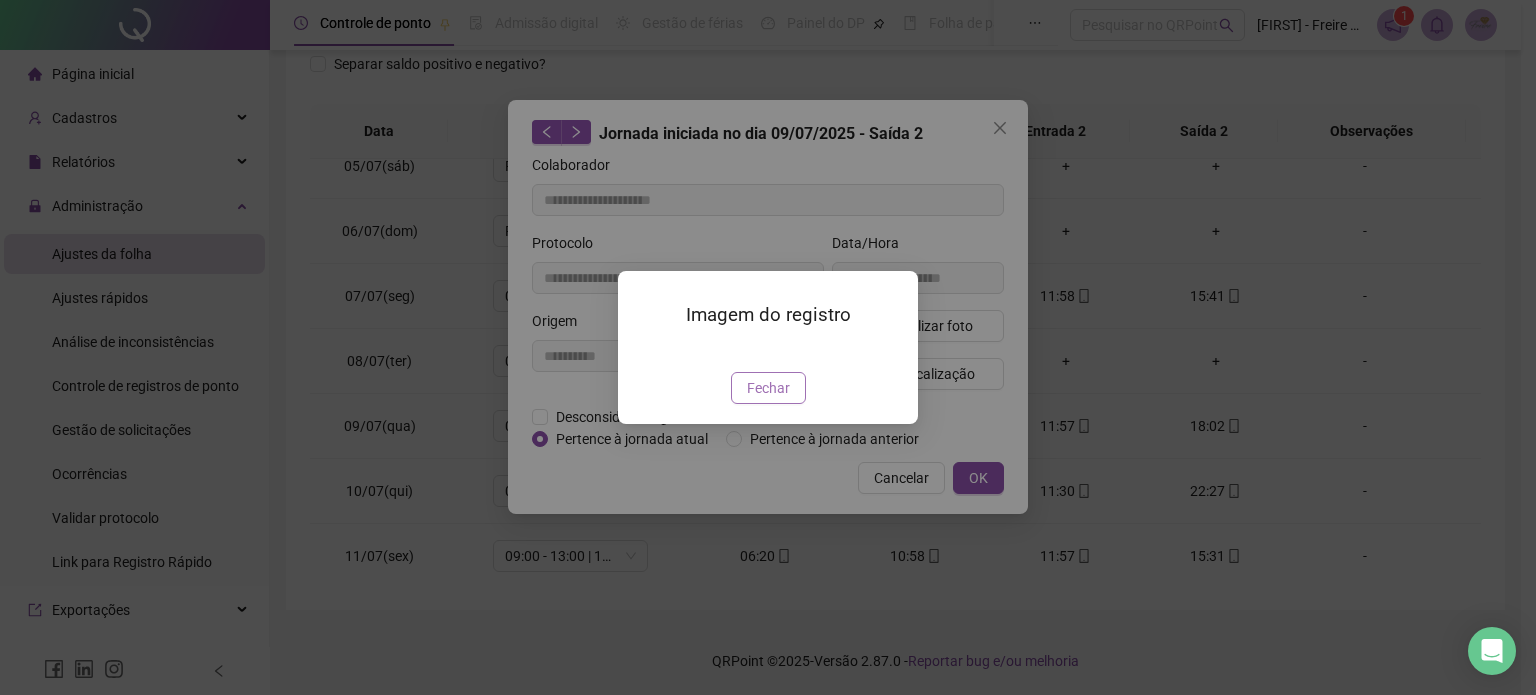 click on "Fechar" at bounding box center [768, 388] 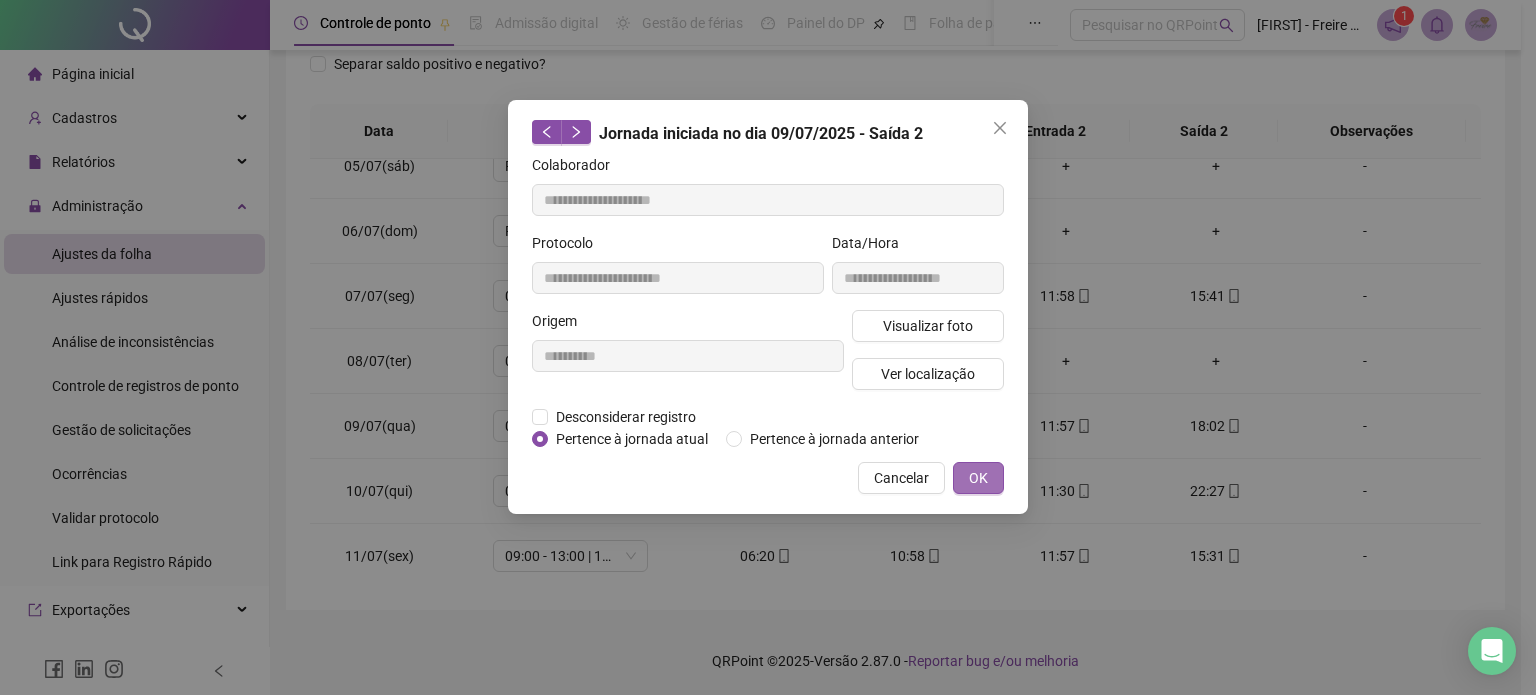 click on "OK" at bounding box center [978, 478] 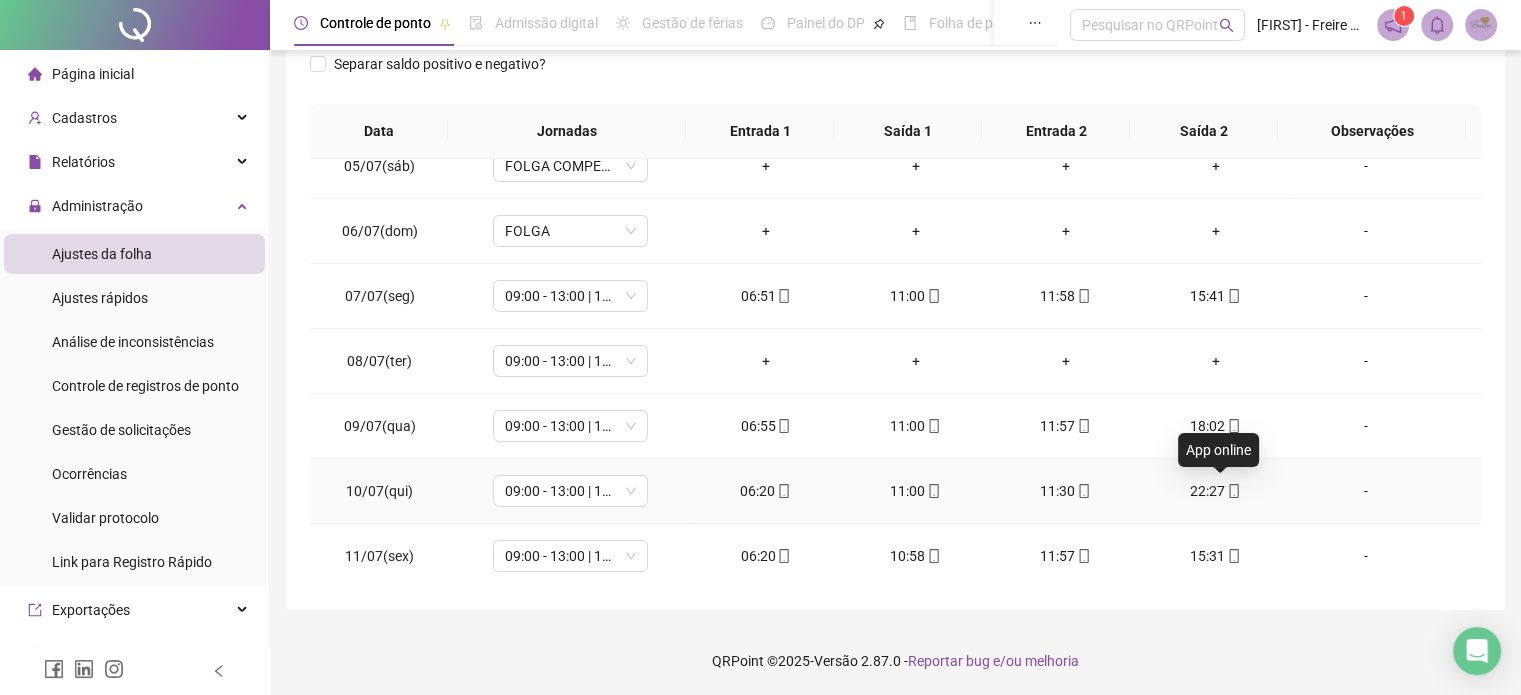 click 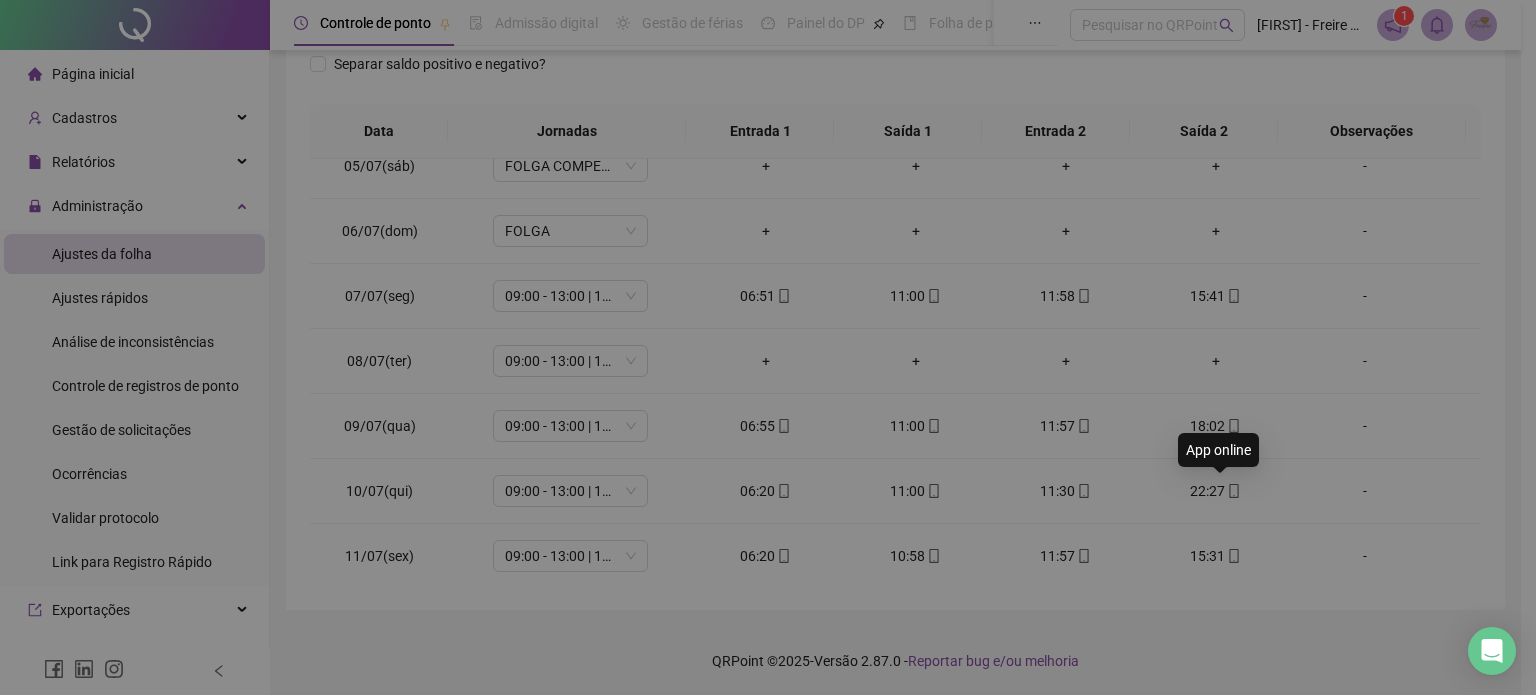 type on "**********" 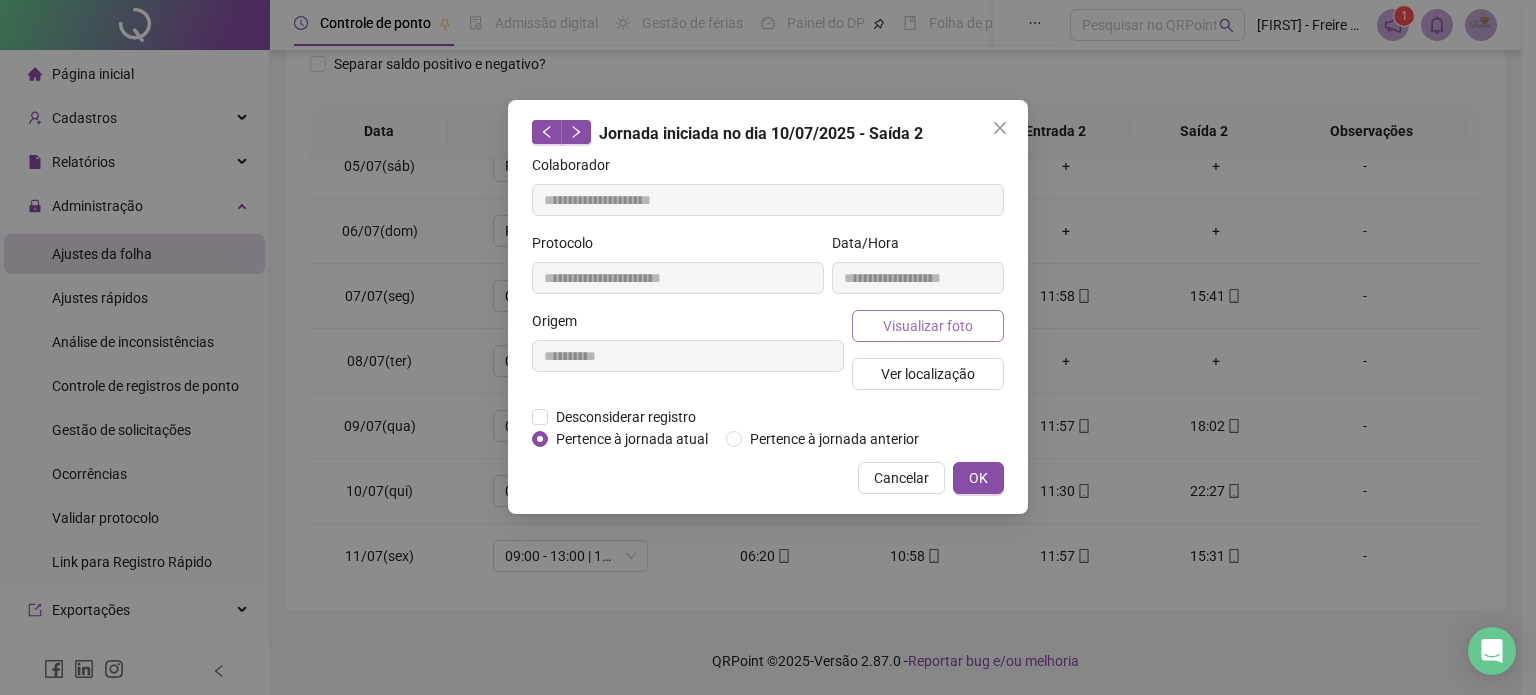 click on "Visualizar foto" at bounding box center (928, 326) 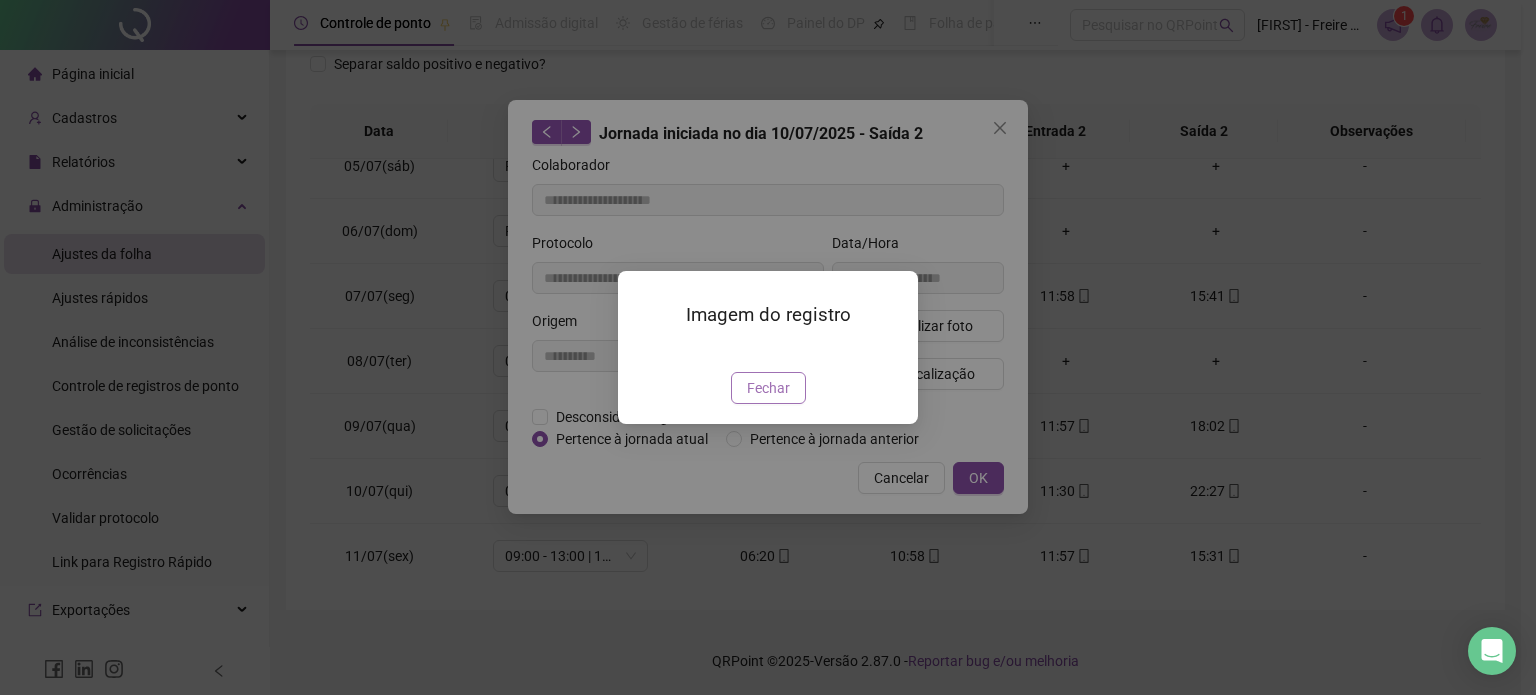 click on "Fechar" at bounding box center (768, 388) 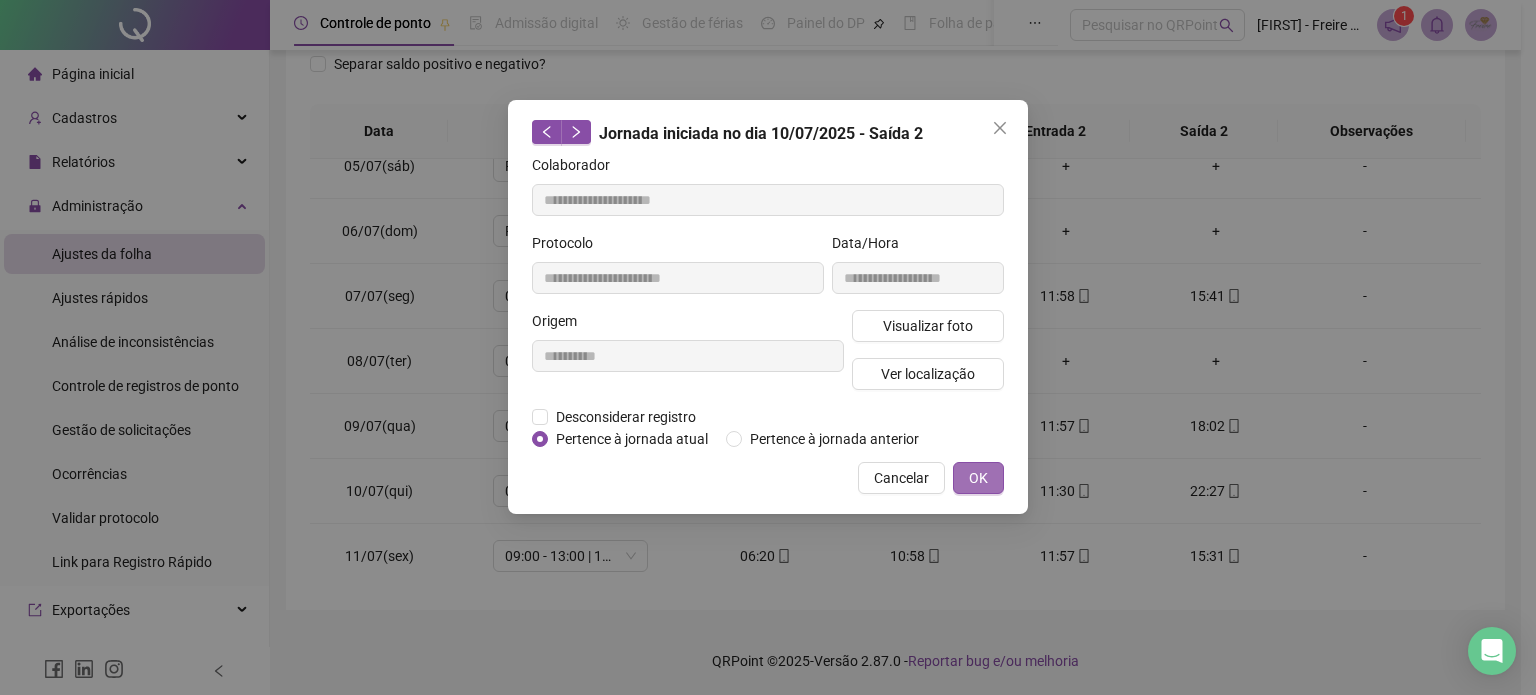 click on "OK" at bounding box center [978, 478] 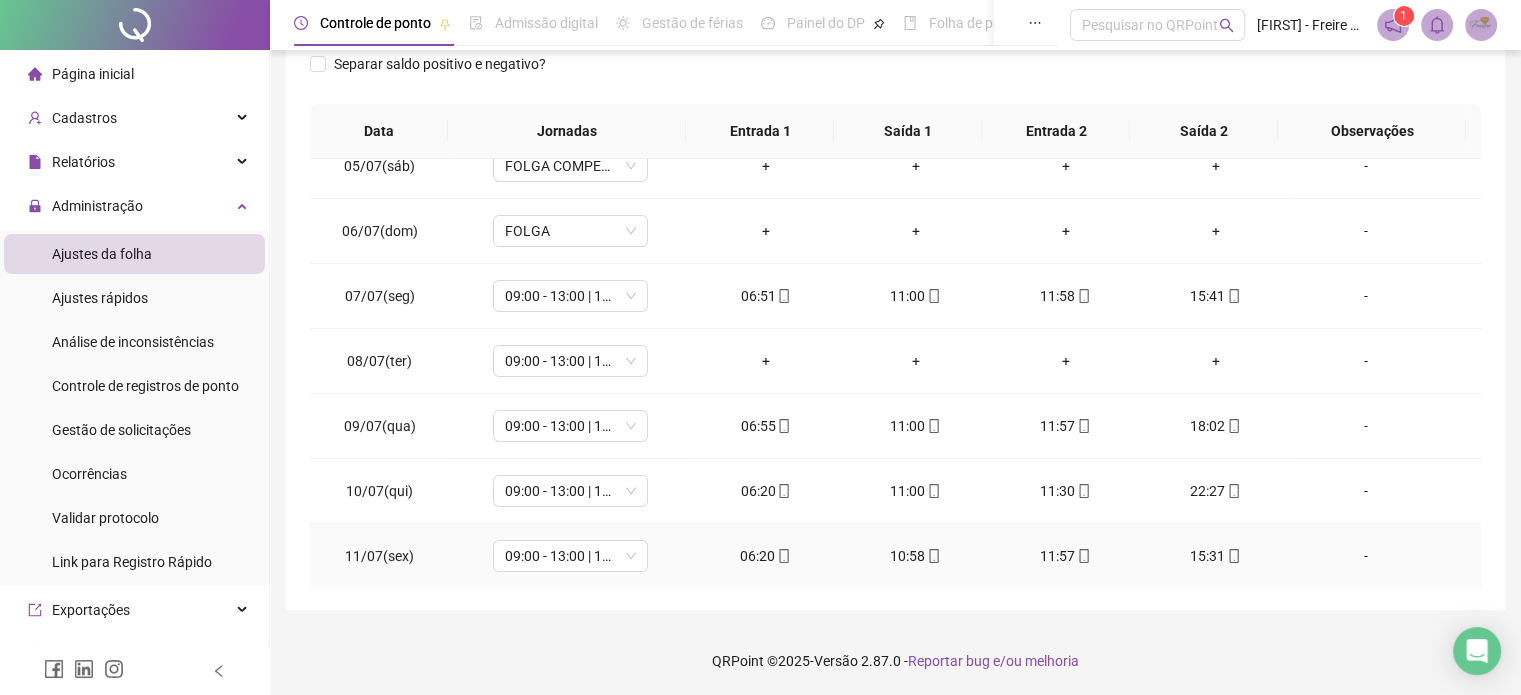 click 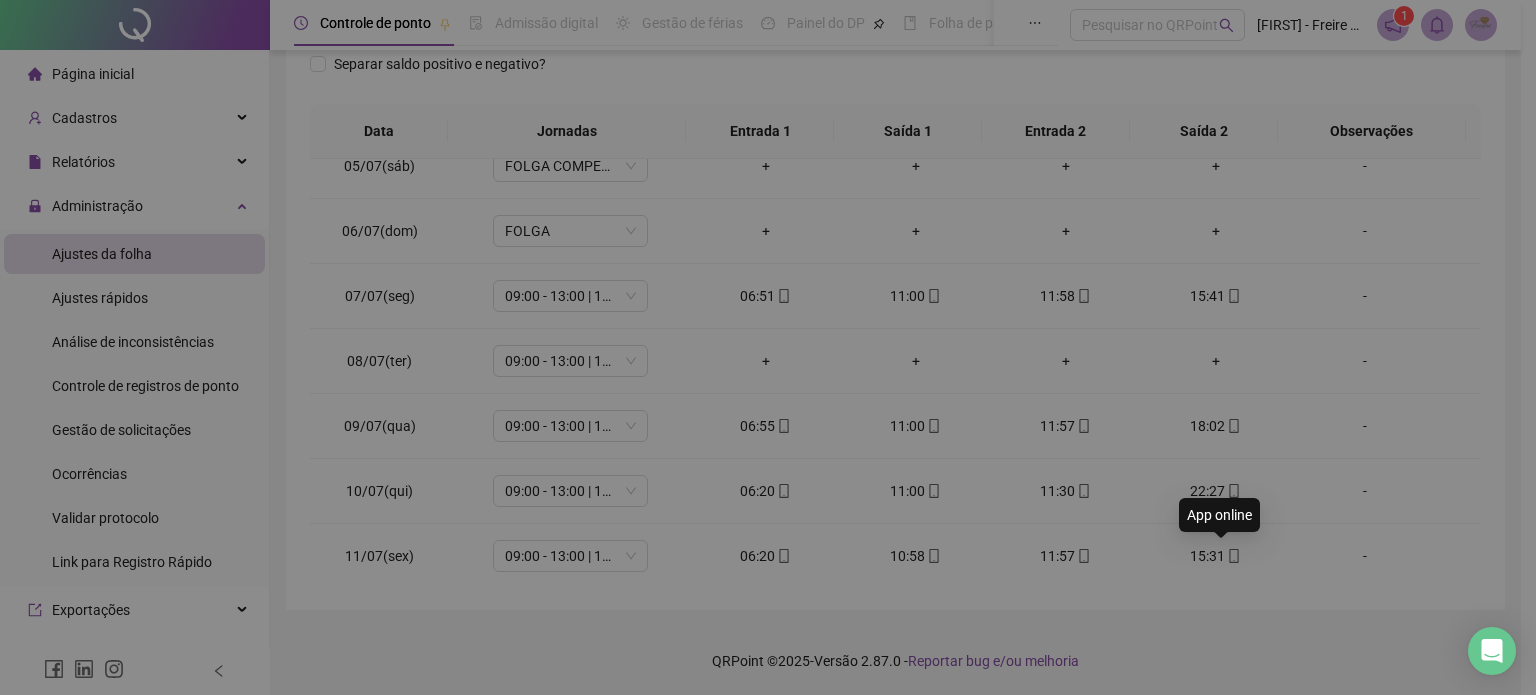 type on "**********" 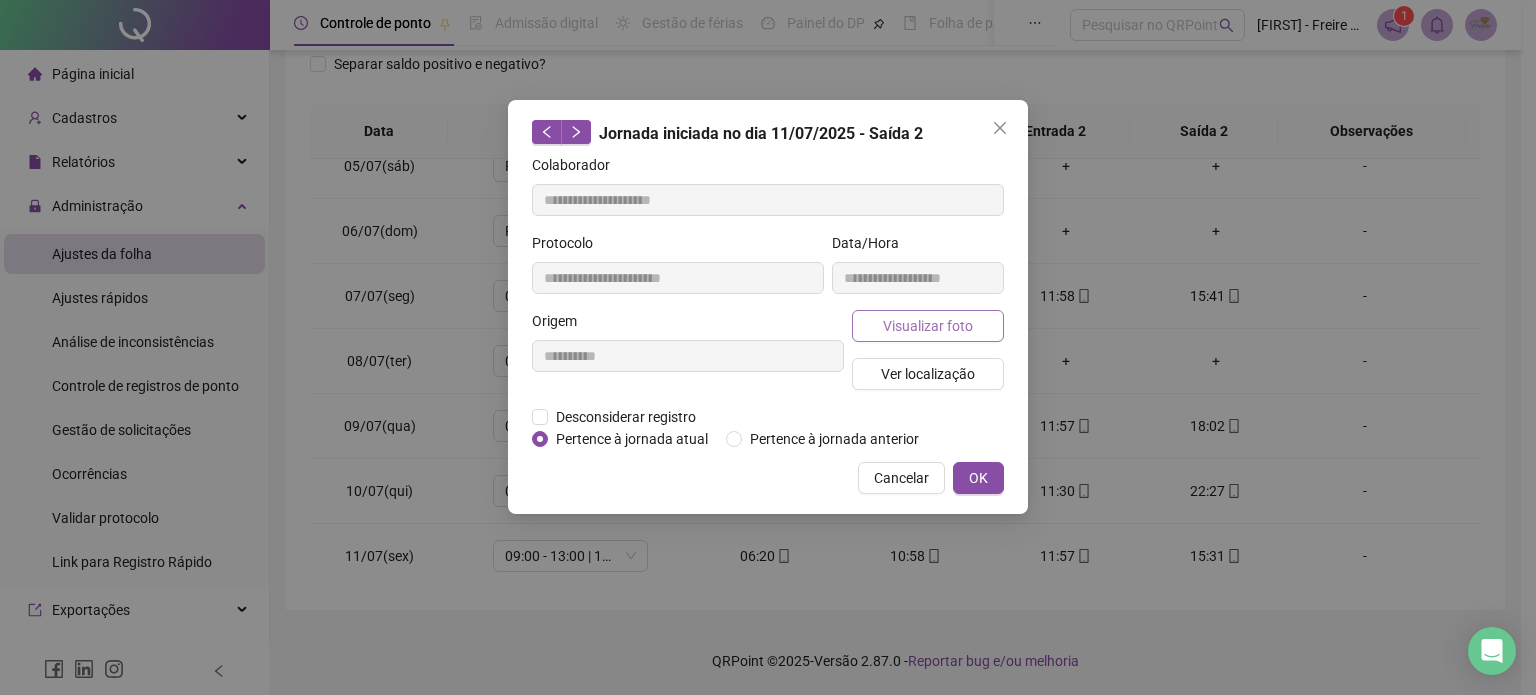 click on "Visualizar foto" at bounding box center (928, 326) 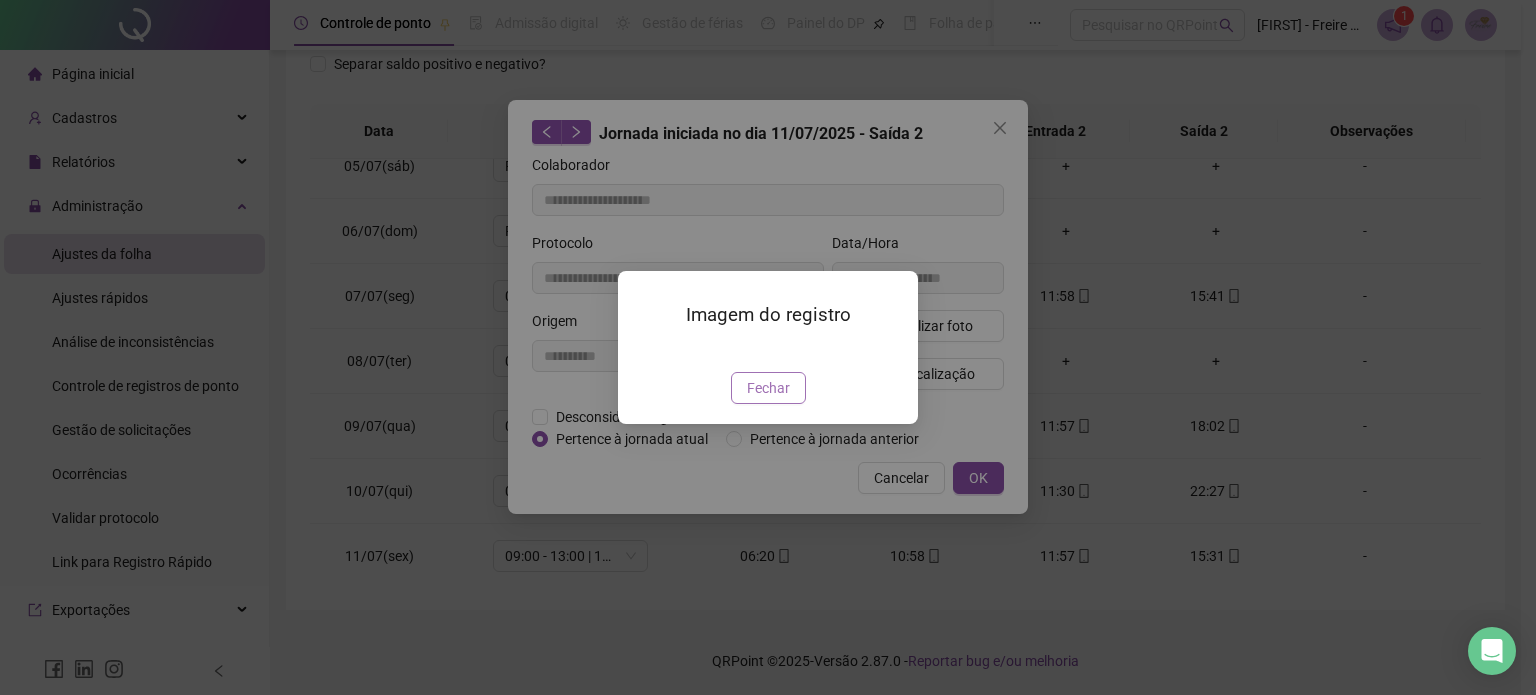 click on "Fechar" at bounding box center [768, 388] 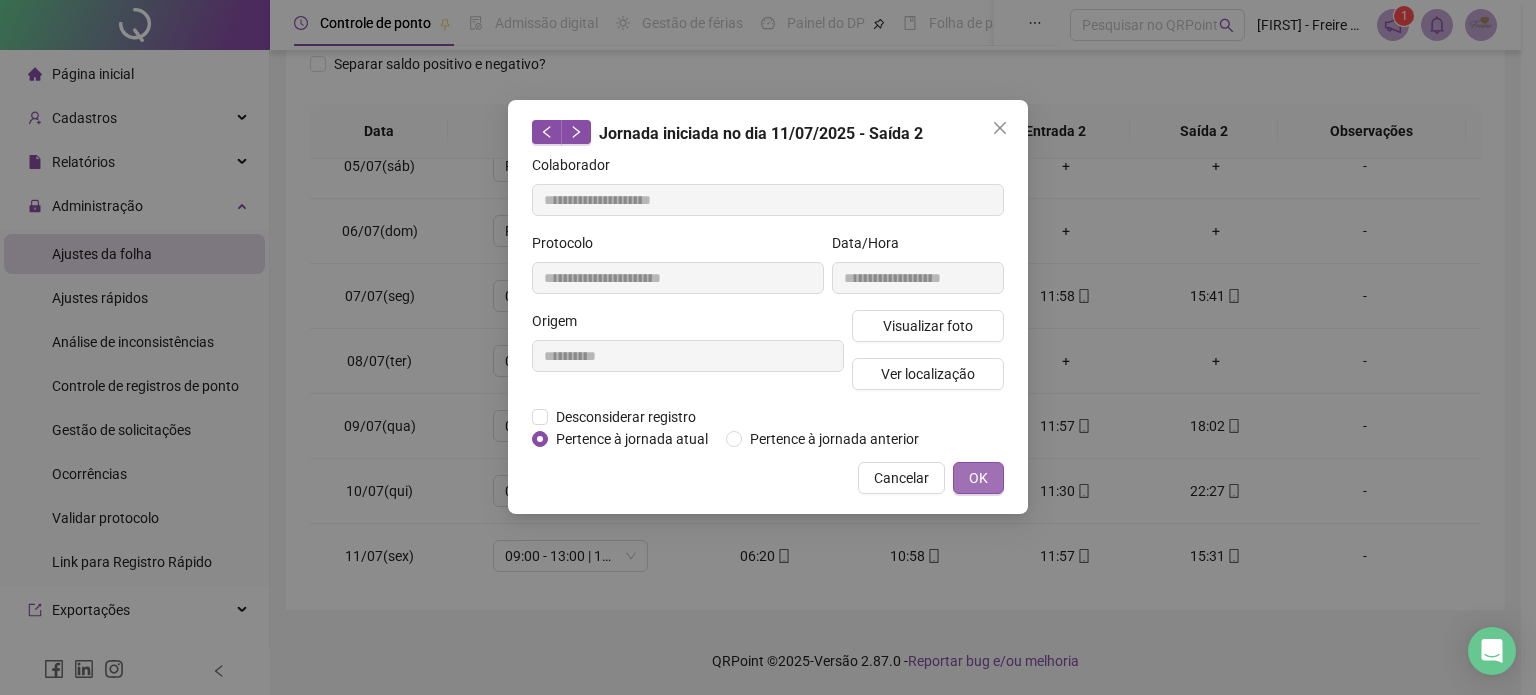 click on "OK" at bounding box center (978, 478) 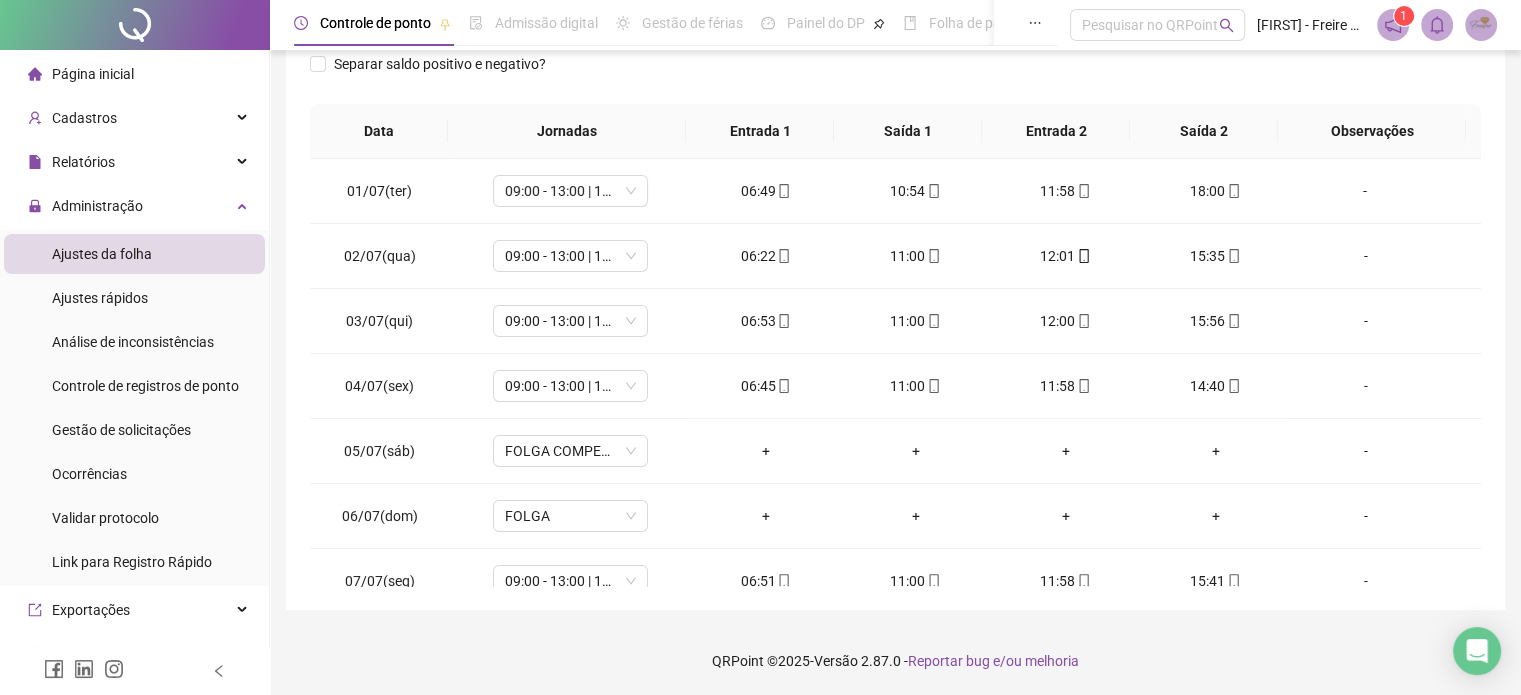 scroll, scrollTop: 285, scrollLeft: 0, axis: vertical 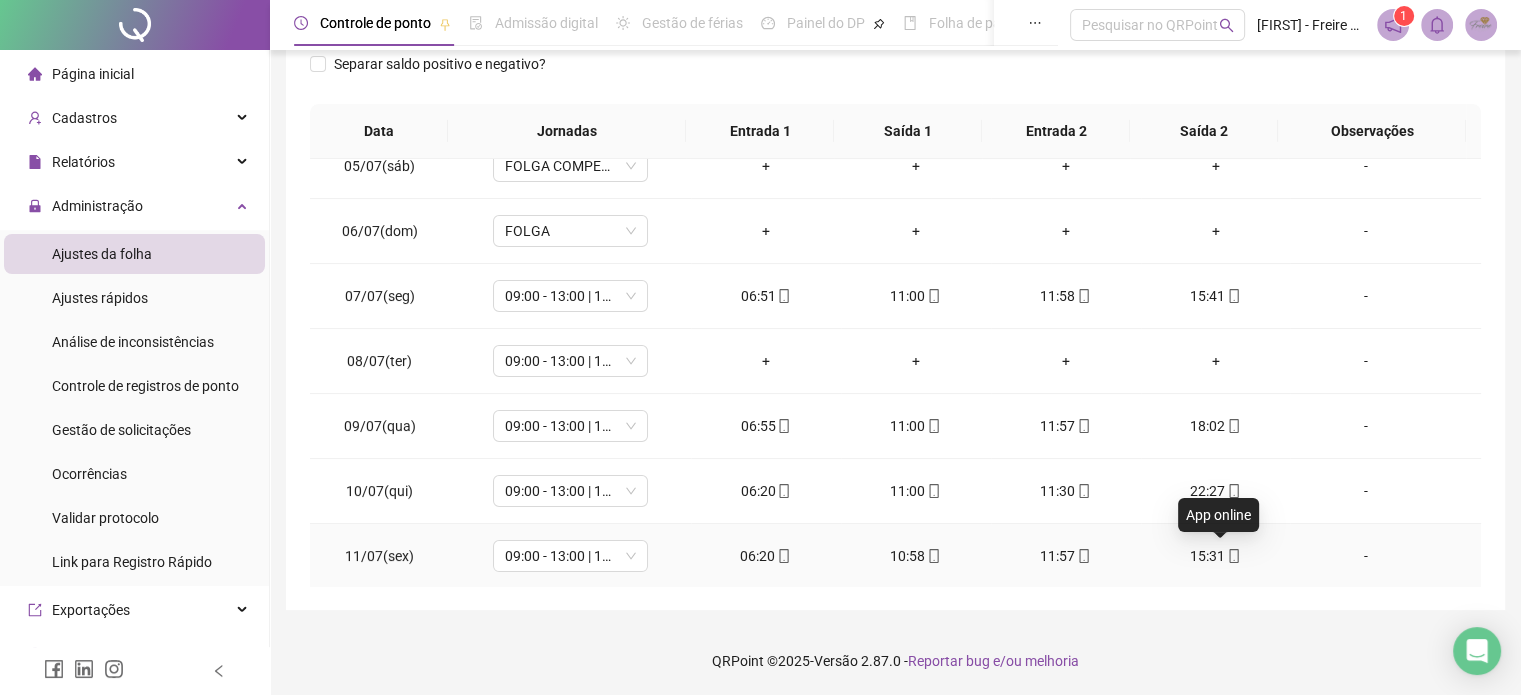 click 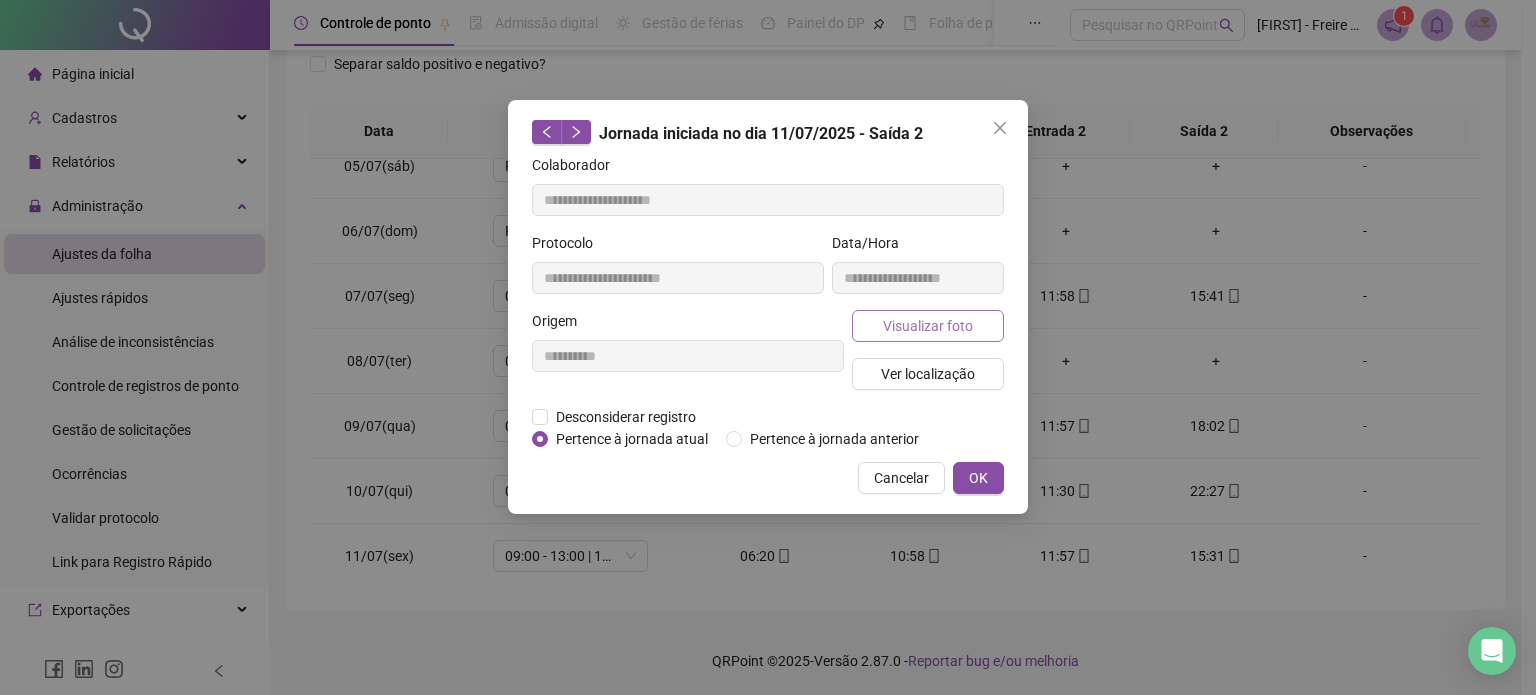 click on "Visualizar foto" at bounding box center [928, 326] 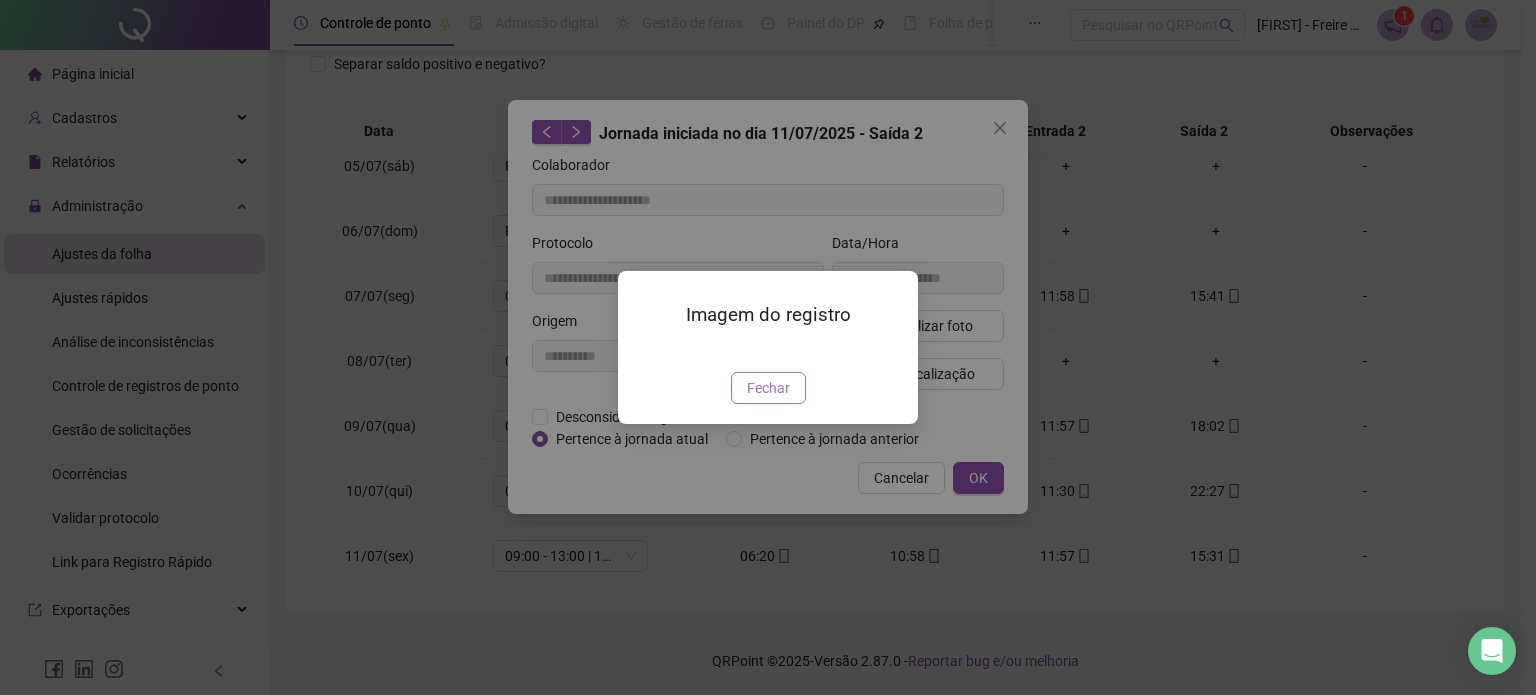click on "Fechar" at bounding box center [768, 388] 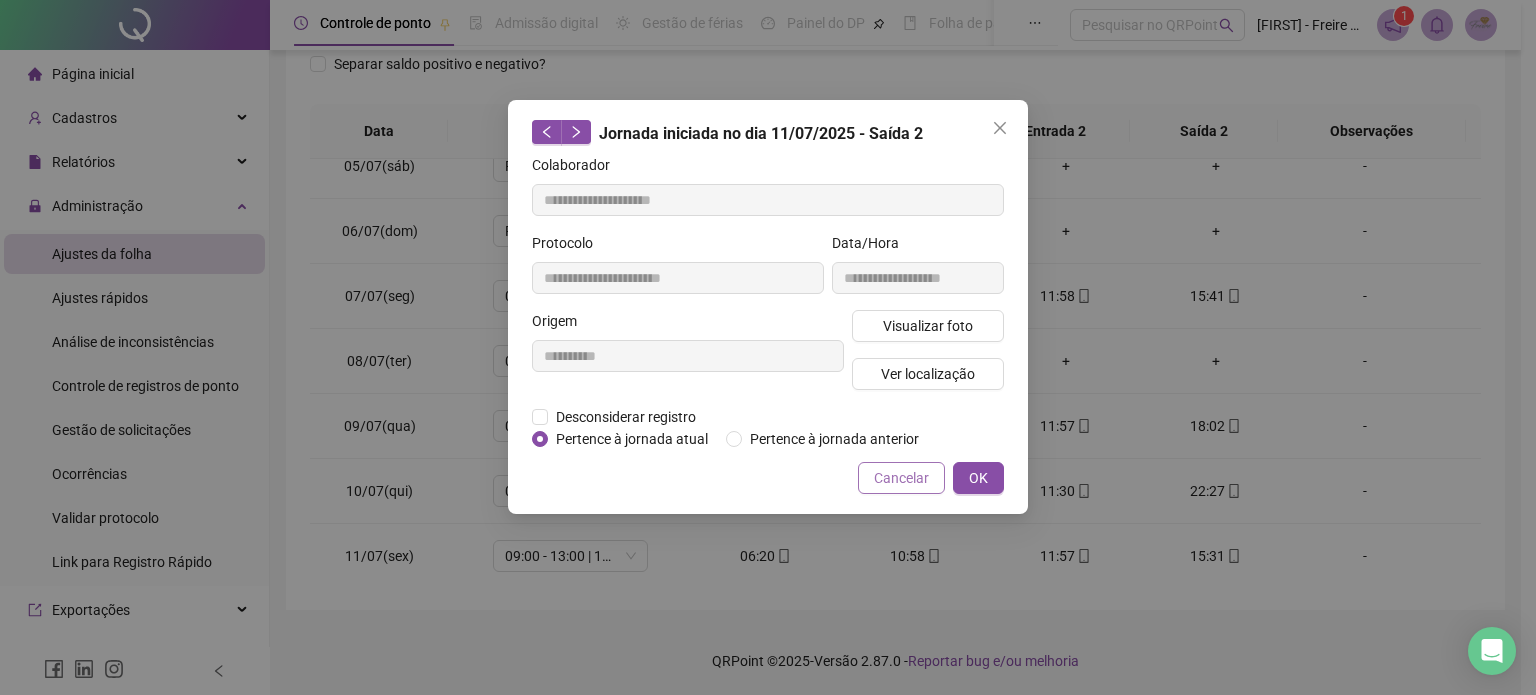 click on "Cancelar" at bounding box center [901, 478] 